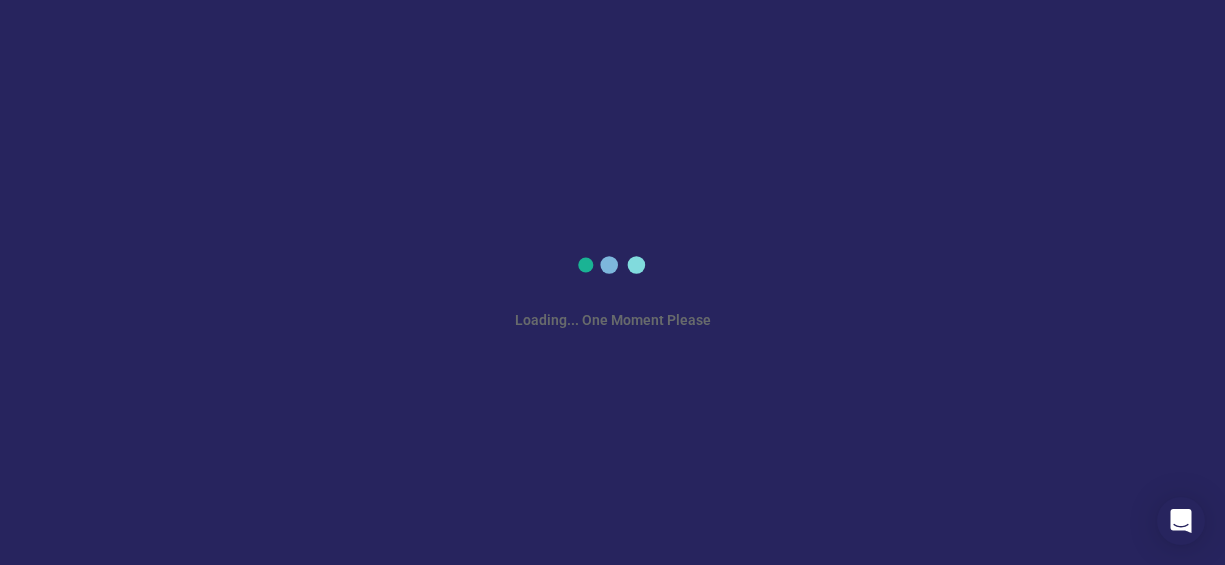 scroll, scrollTop: 0, scrollLeft: 0, axis: both 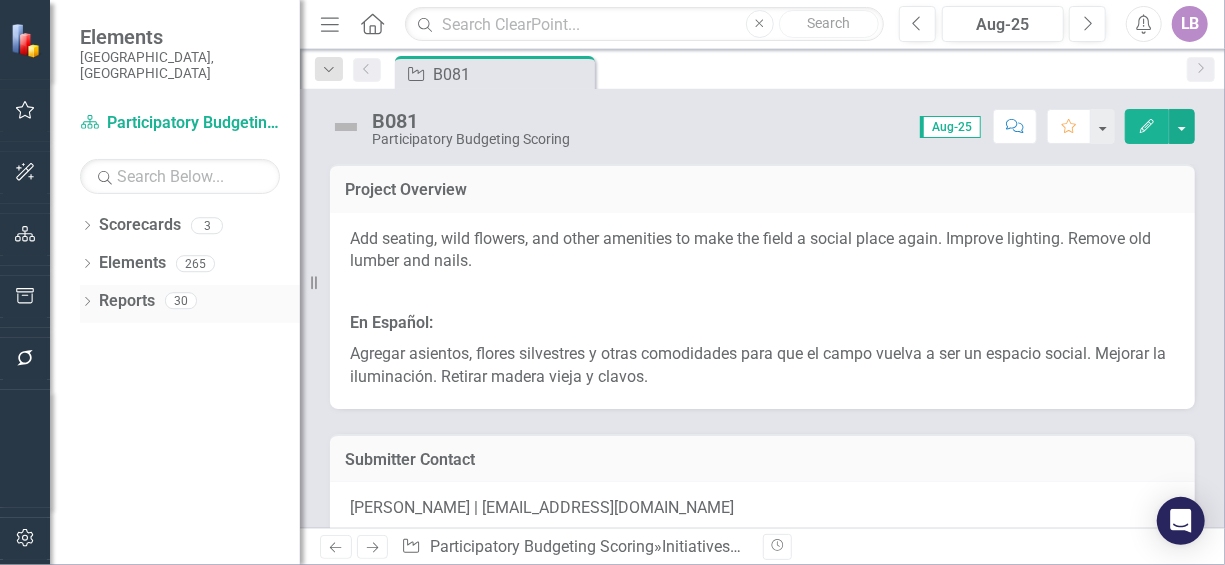 click on "Dropdown" 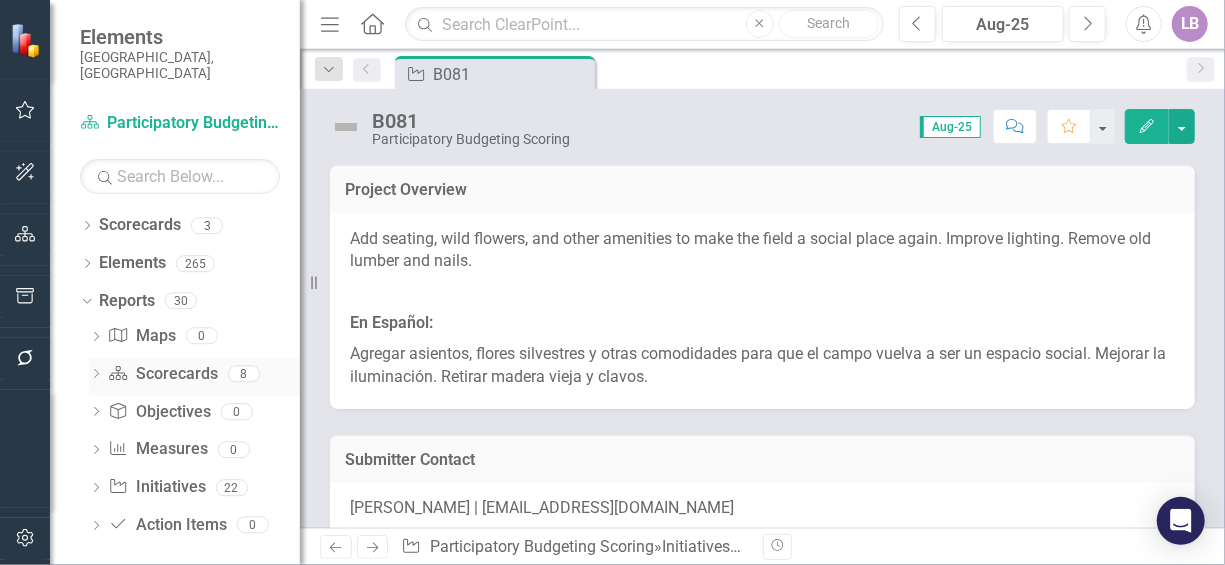 click on "Dropdown" 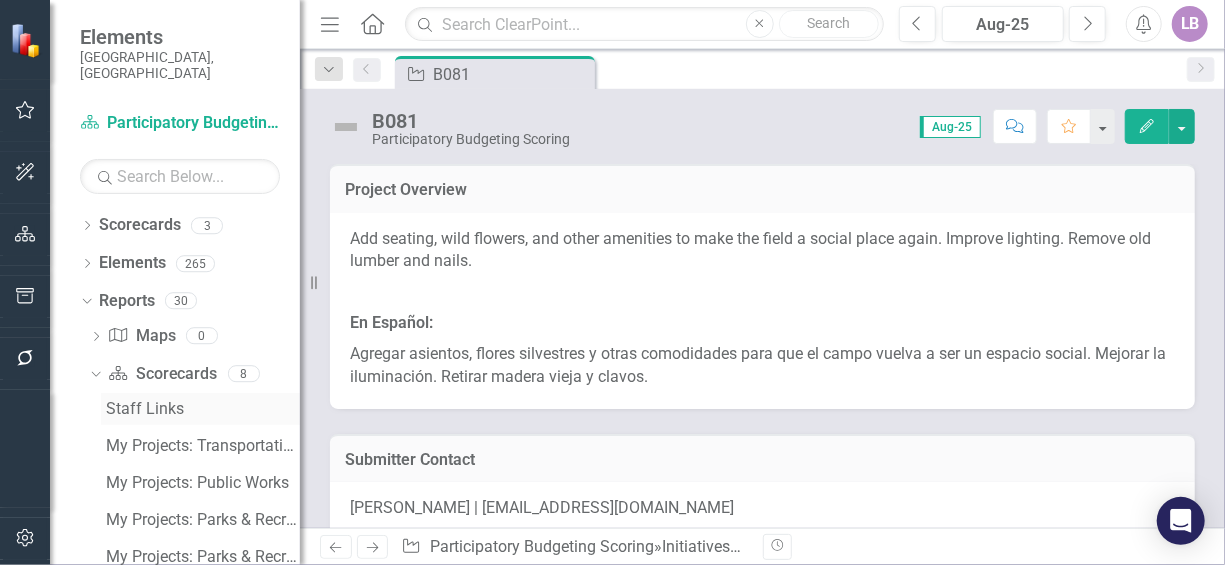 click on "Staff Links" at bounding box center (203, 409) 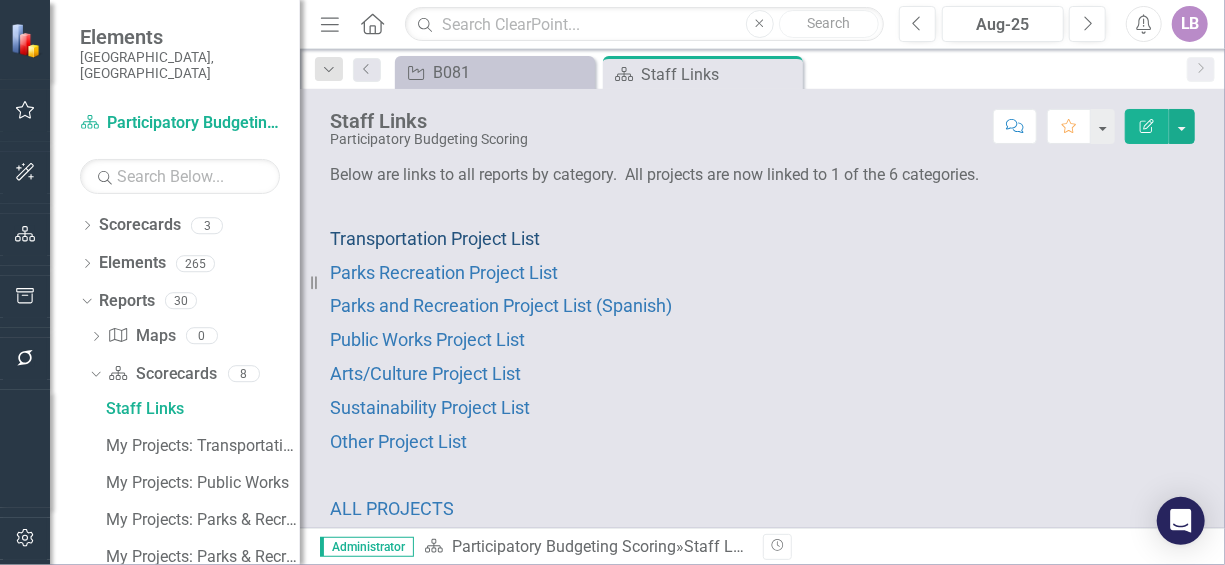 click on "Transportation Project List" at bounding box center (435, 238) 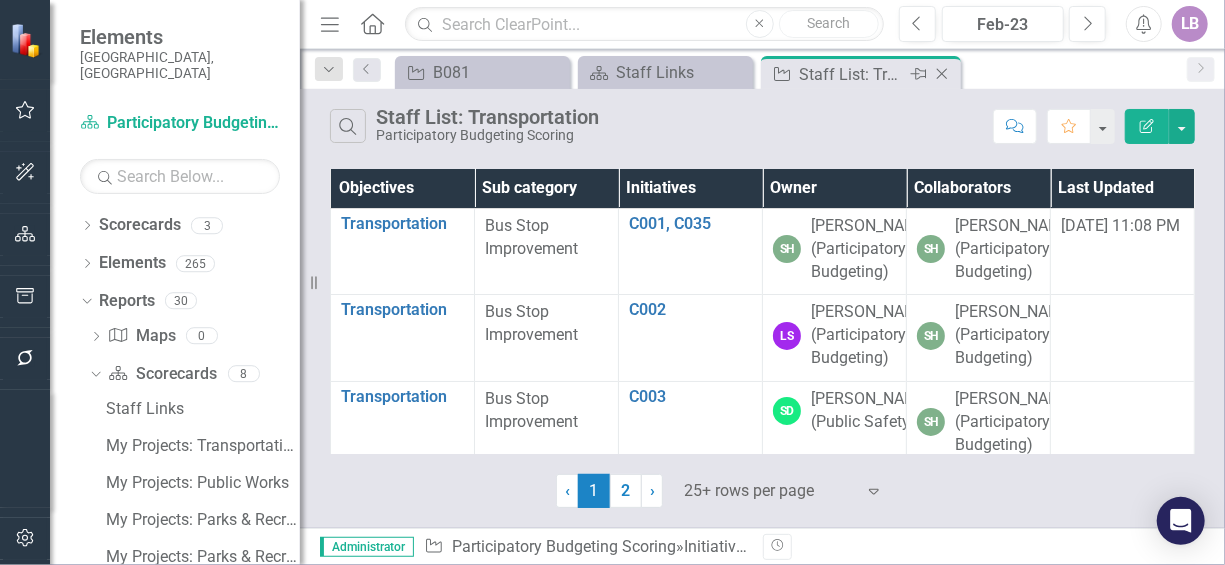 click on "Close" 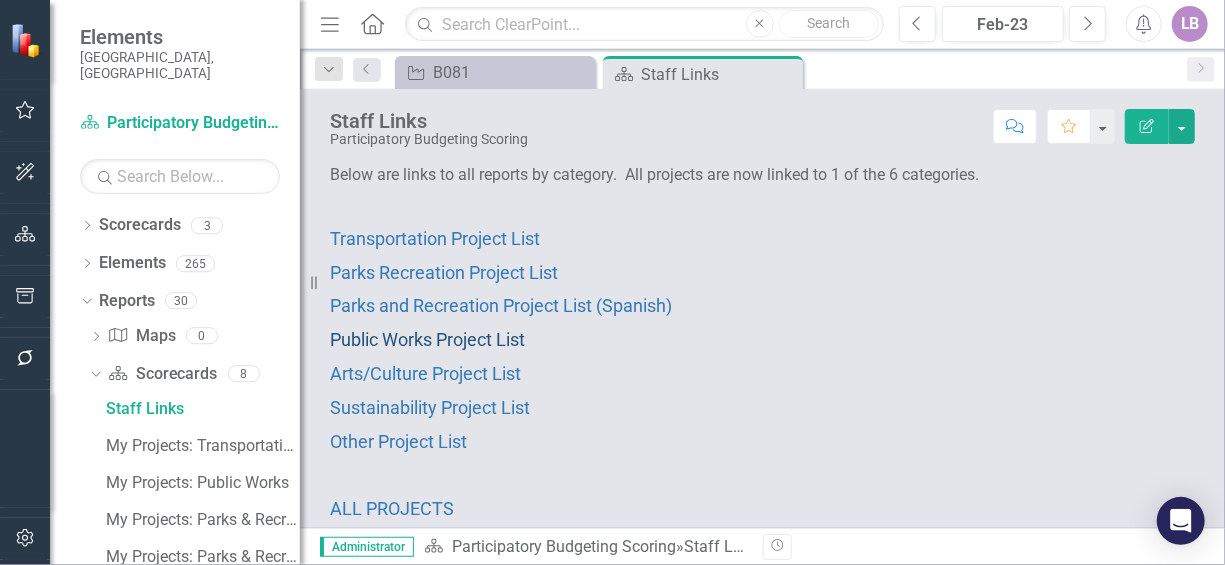 click on "Public Works Project List" at bounding box center [427, 339] 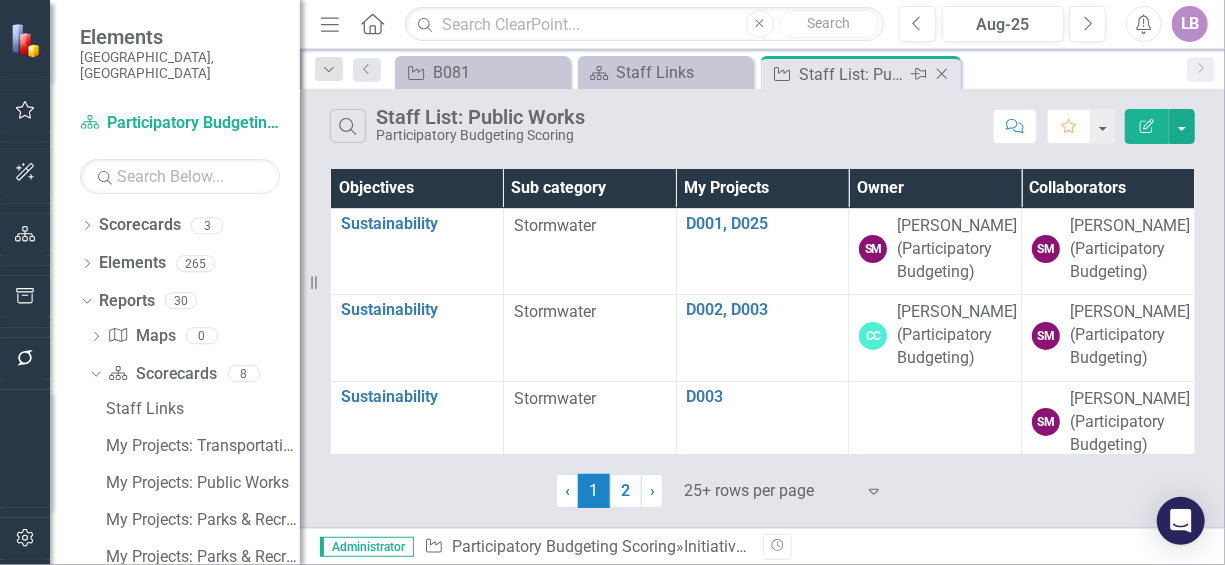 click on "Close" 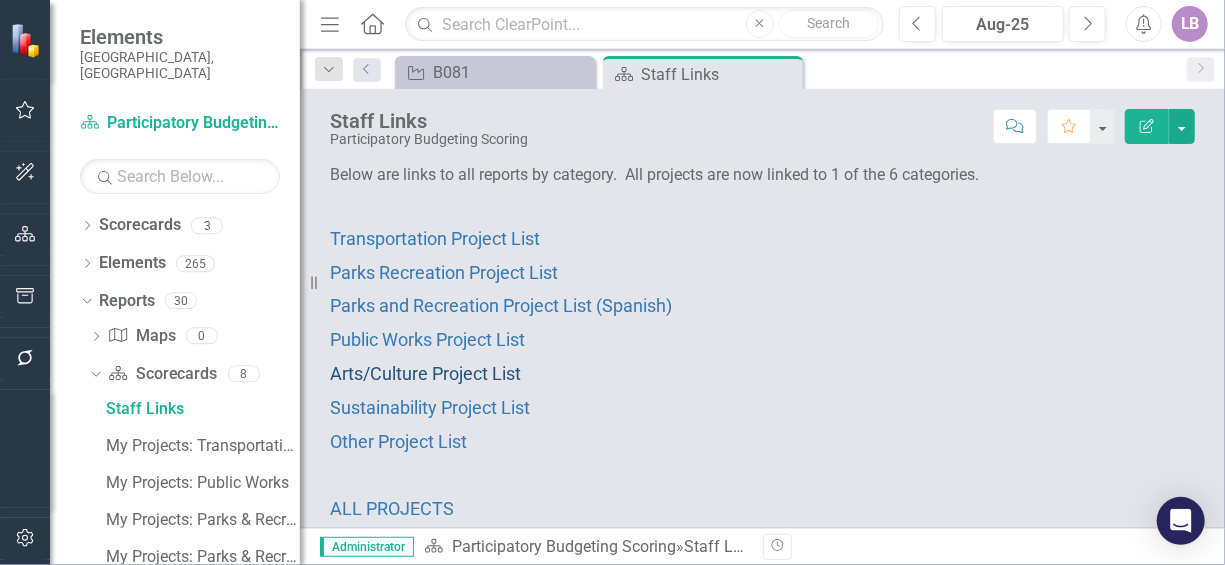 click on "Arts/Culture Project List" at bounding box center [425, 373] 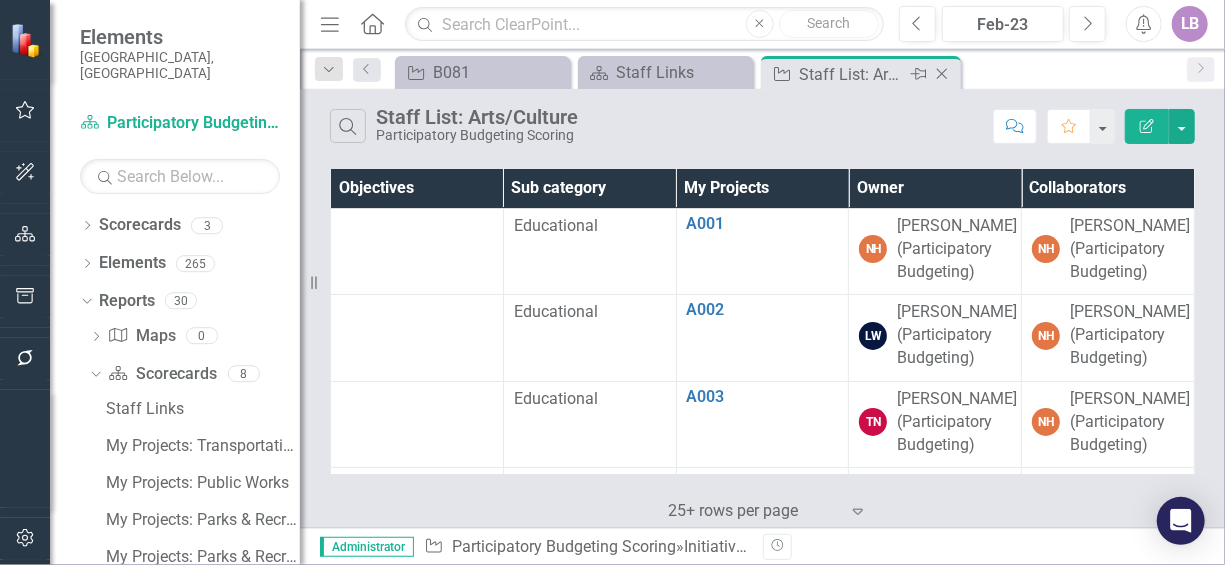 click on "Close" 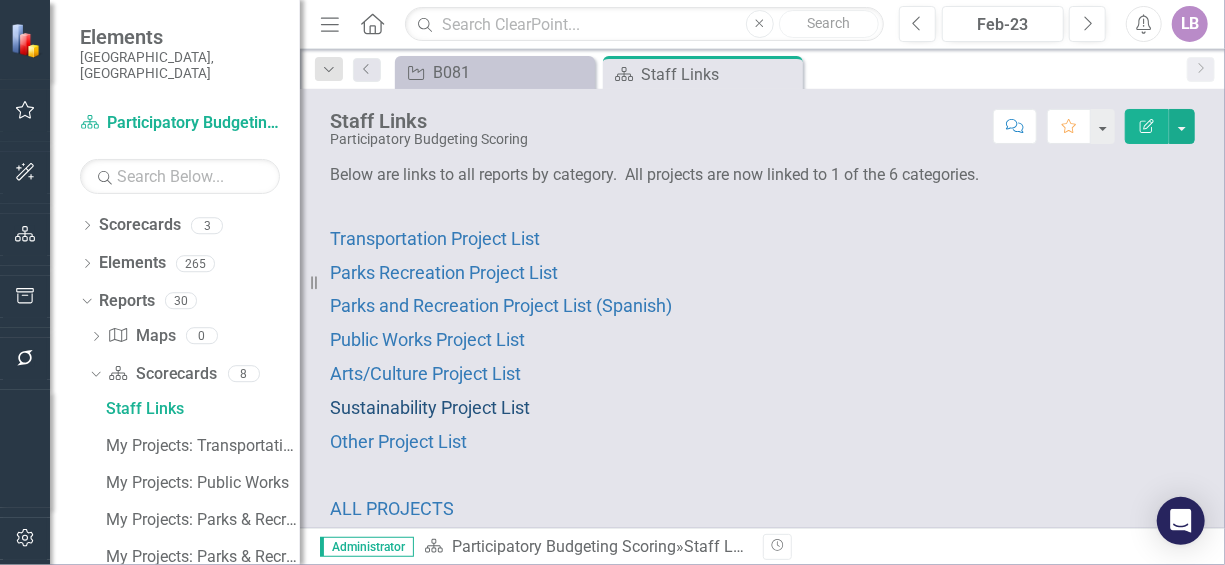 click on "Sustainability Project List" at bounding box center [430, 407] 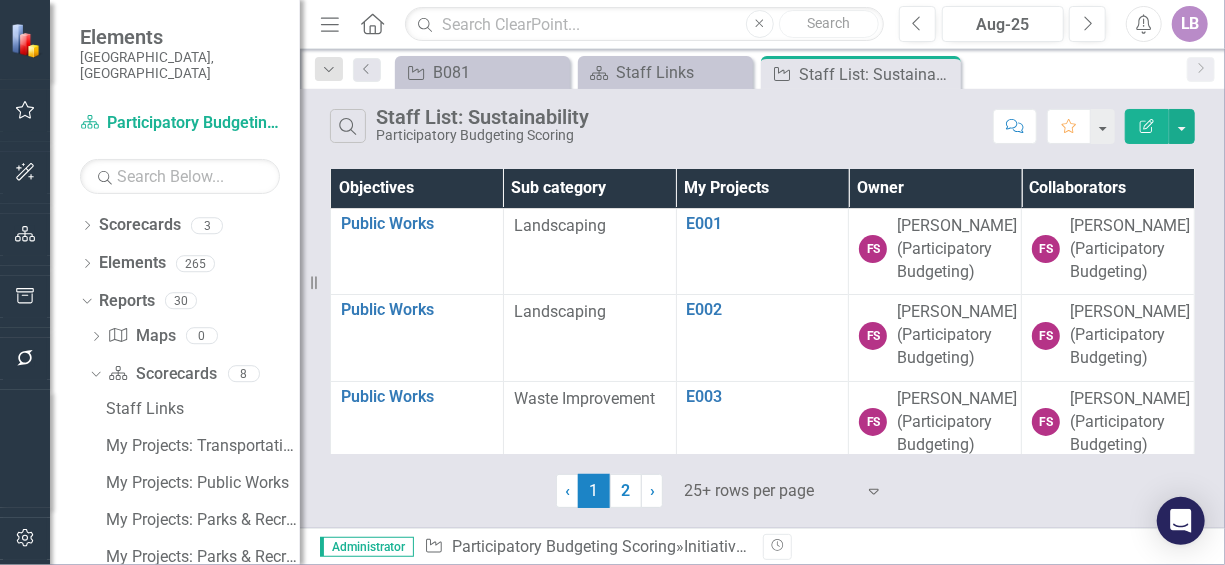 drag, startPoint x: 943, startPoint y: 69, endPoint x: 830, endPoint y: 81, distance: 113.63538 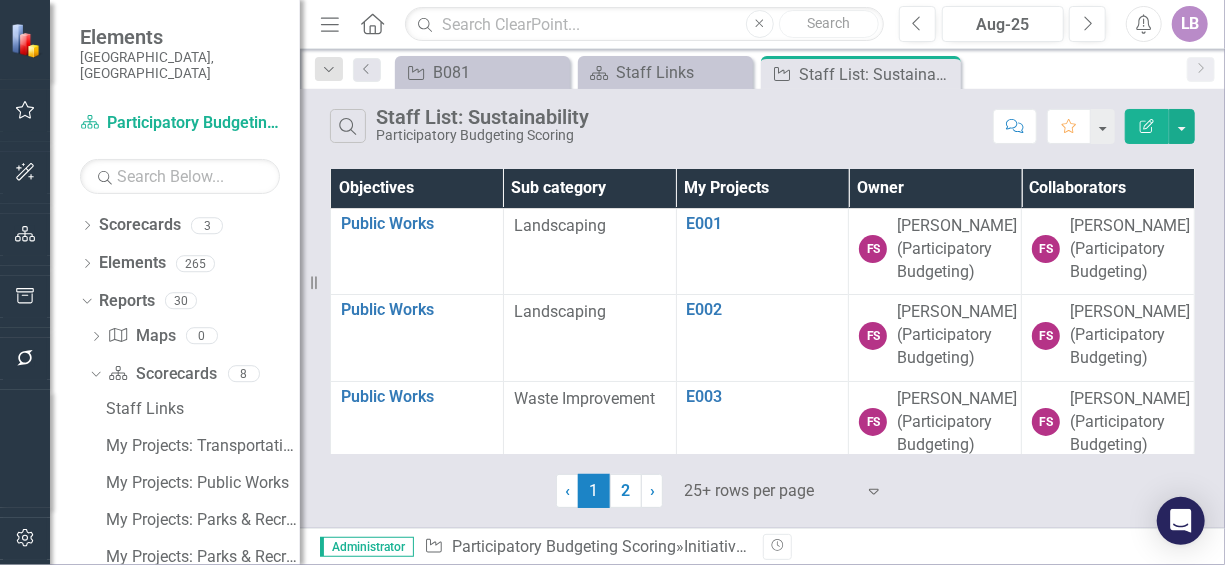 click on "Close" 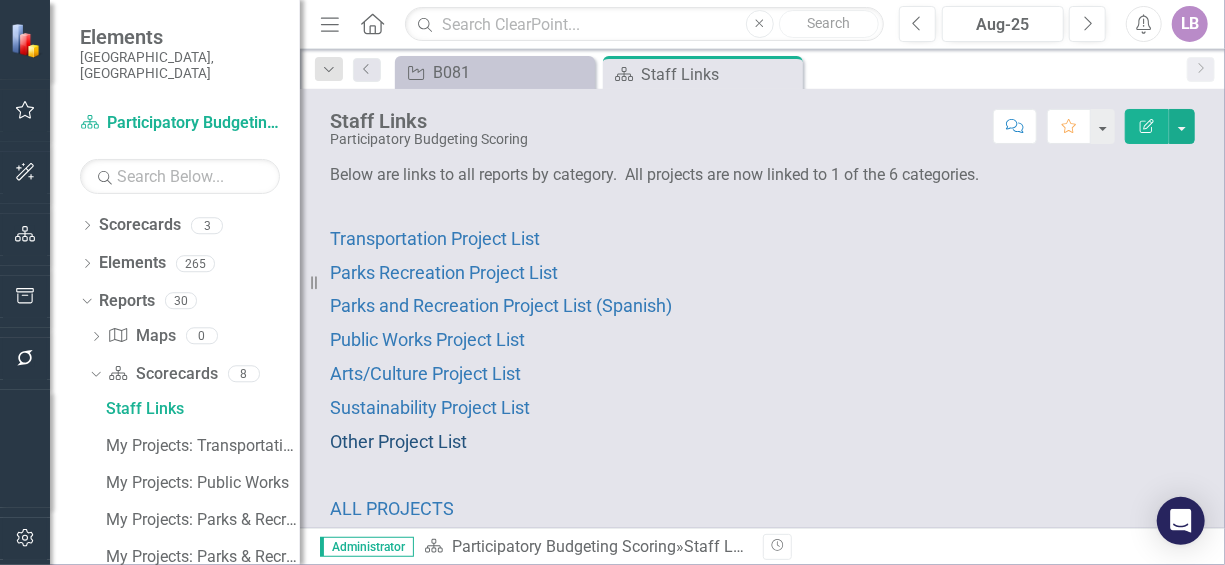 click on "Other Project List" at bounding box center [398, 441] 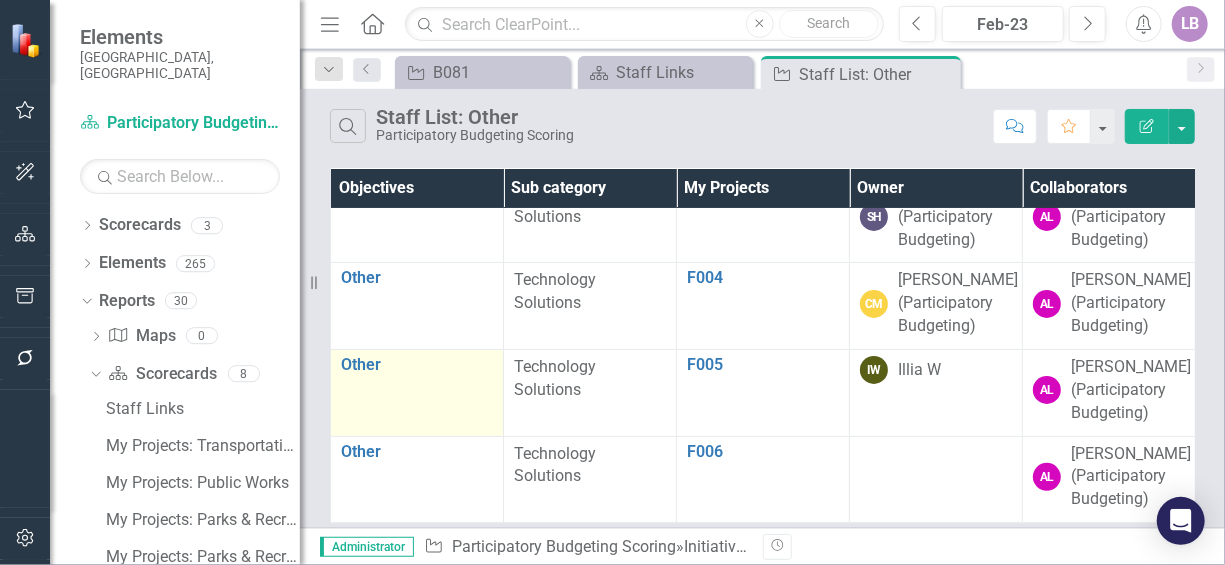 scroll, scrollTop: 0, scrollLeft: 0, axis: both 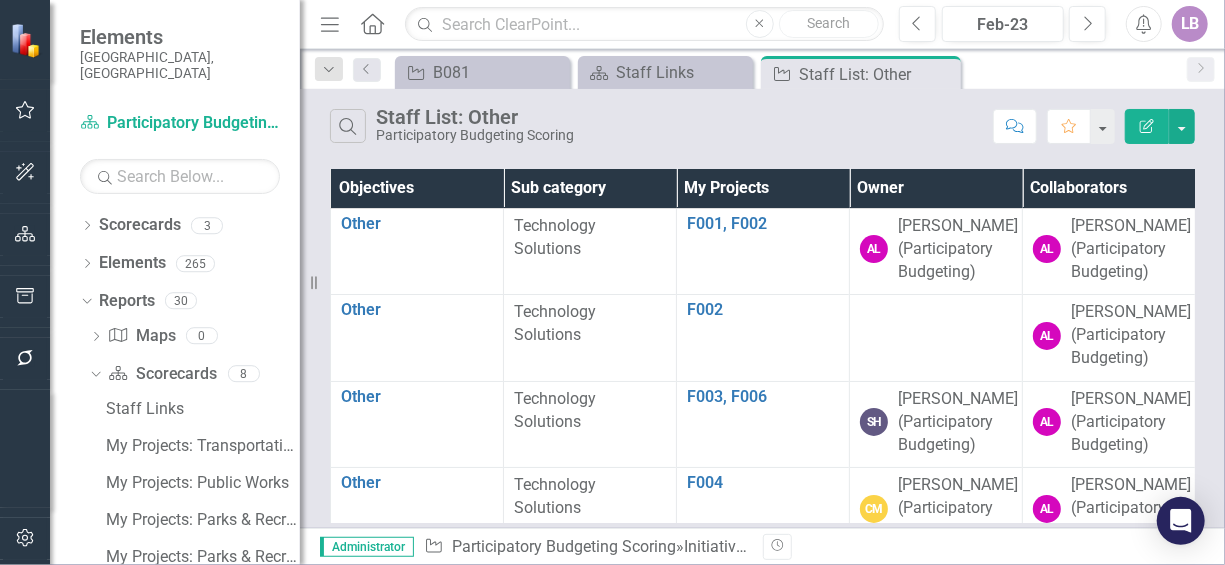 drag, startPoint x: 945, startPoint y: 68, endPoint x: 944, endPoint y: 80, distance: 12.0415945 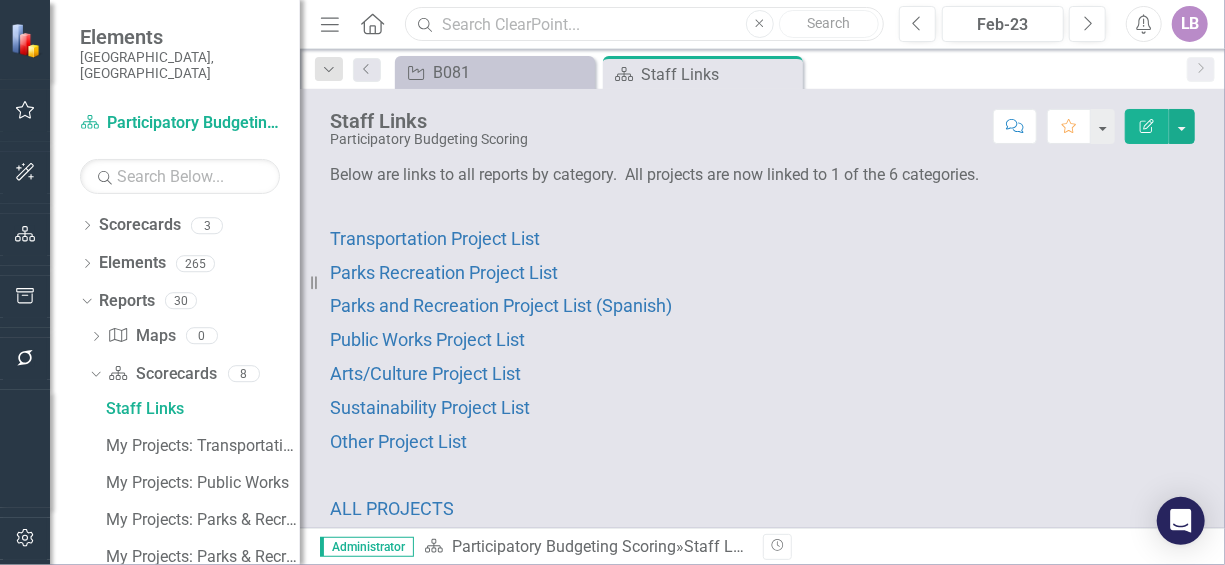 click at bounding box center [644, 24] 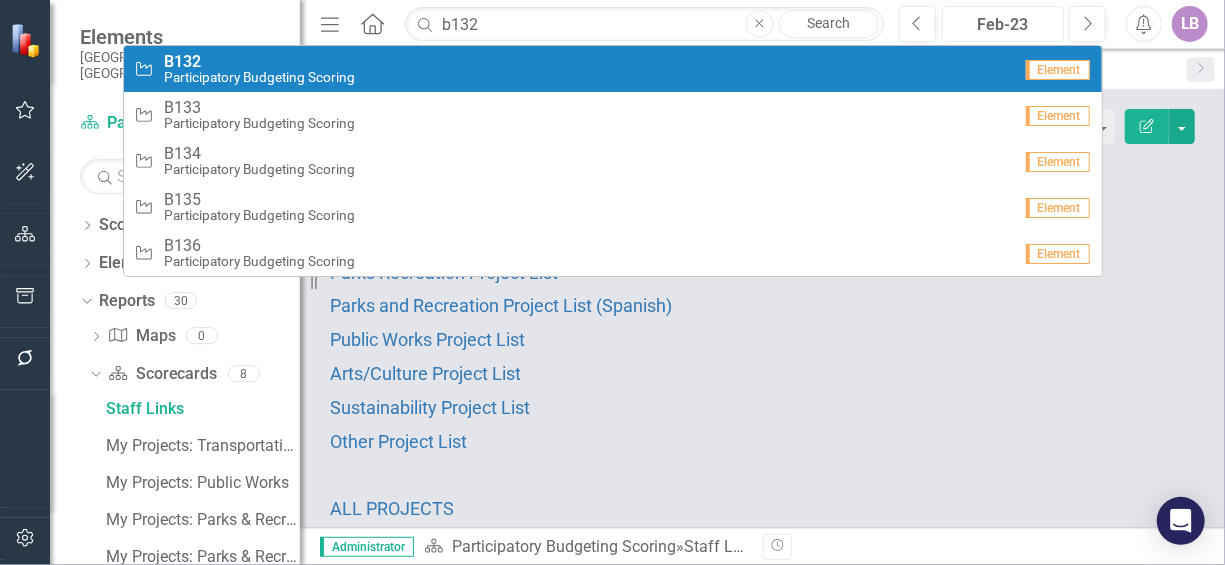 click on "Feb-23" at bounding box center [1003, 25] 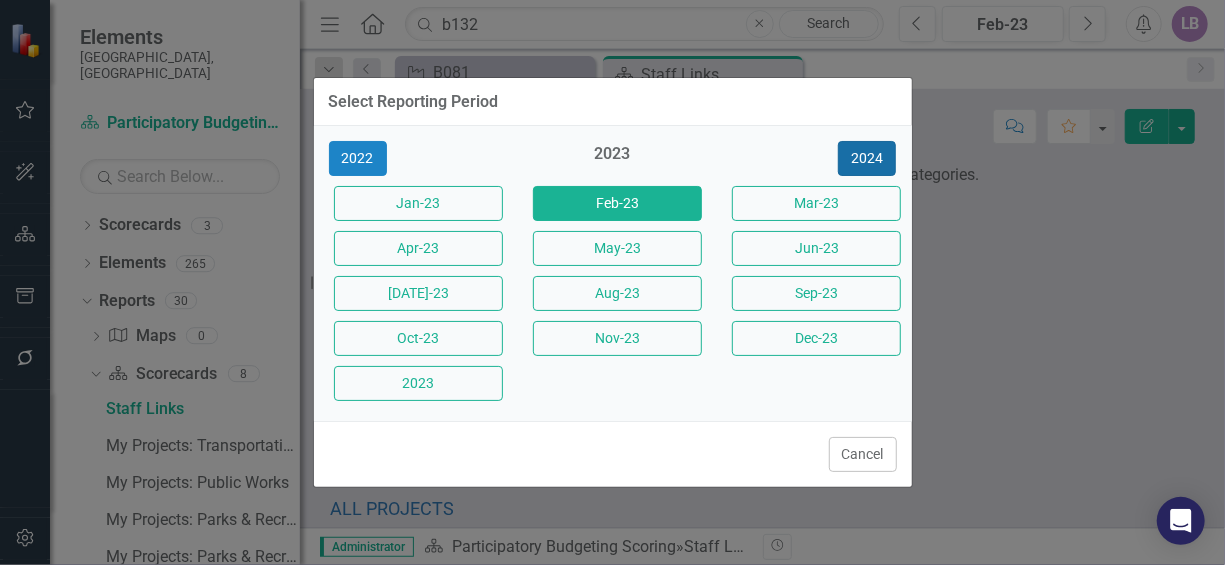 click on "2024" at bounding box center [867, 158] 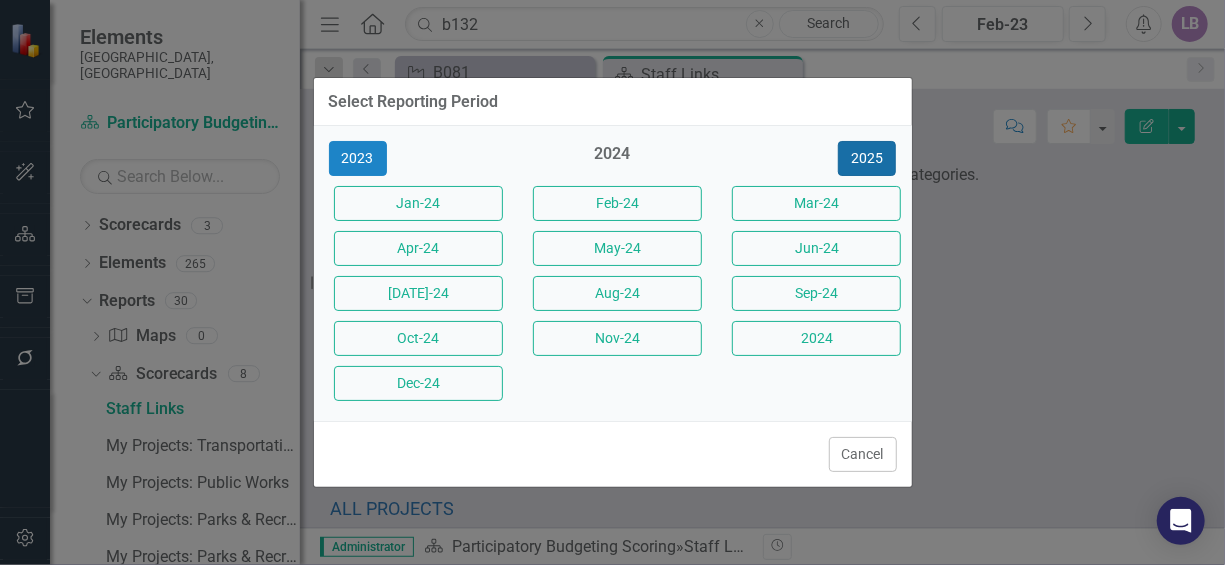 click on "2025" at bounding box center (867, 158) 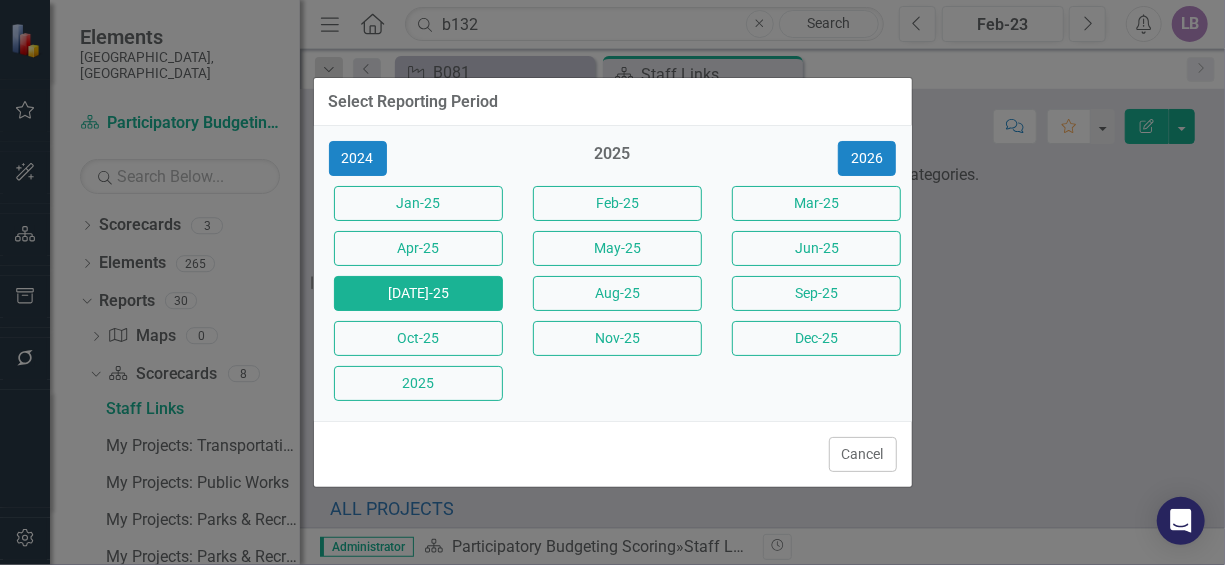 click on "[DATE]-25" at bounding box center (418, 293) 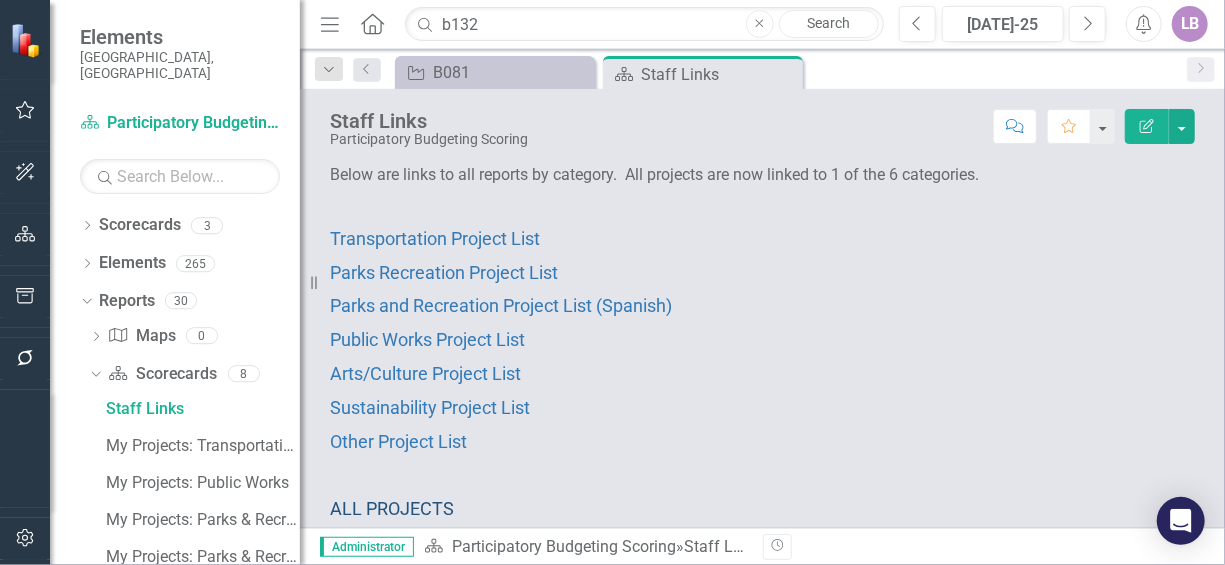 click on "ALL PROJECTS" at bounding box center [392, 508] 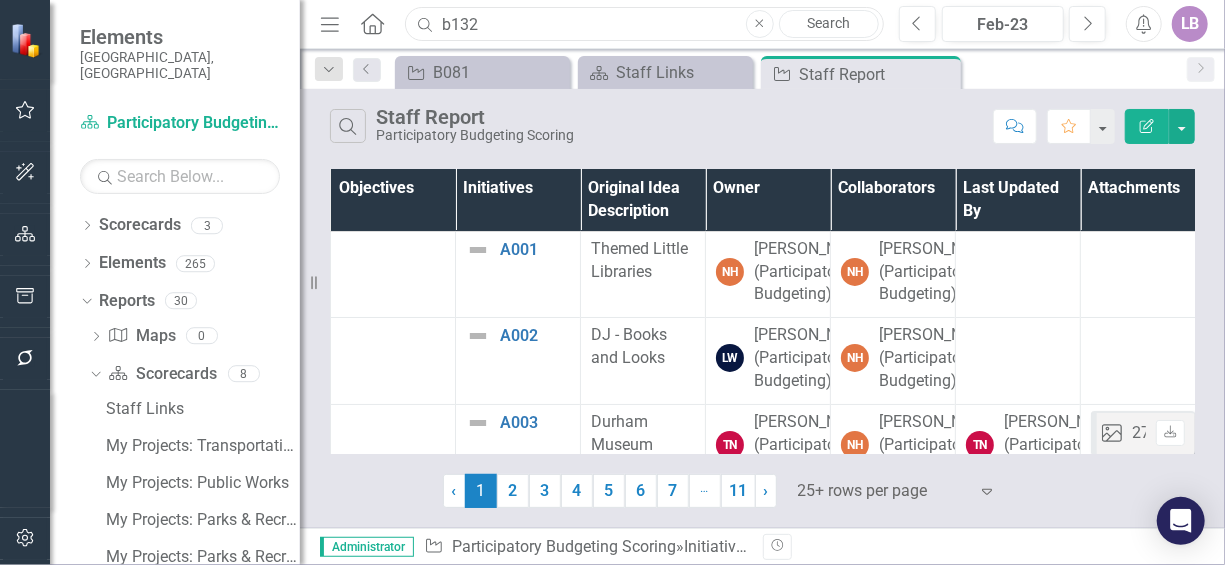 click on "b132" at bounding box center [644, 24] 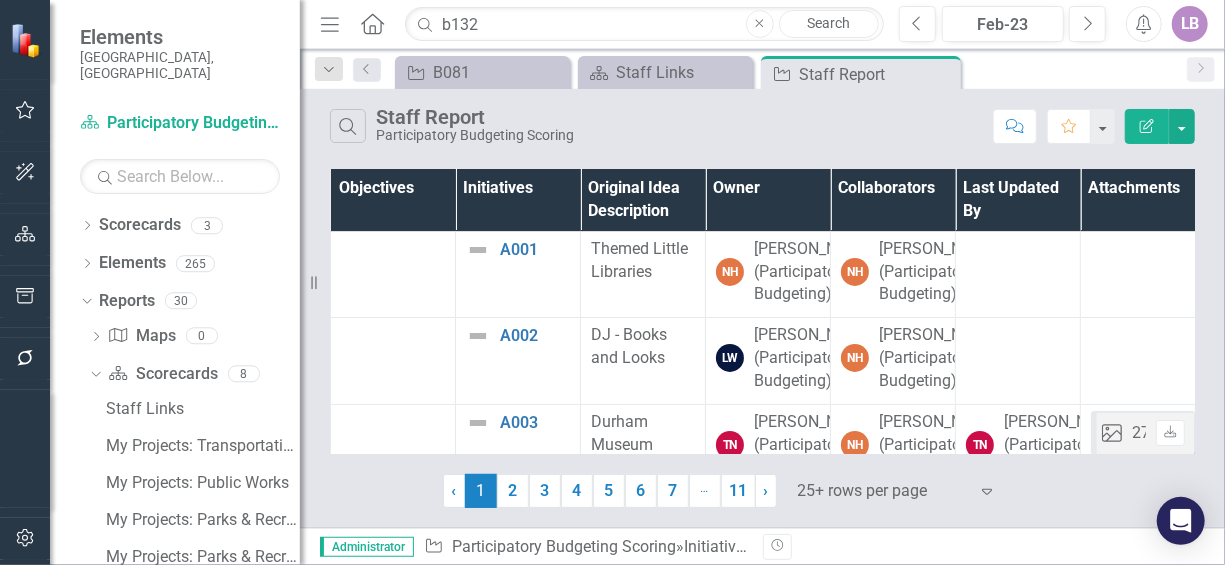click at bounding box center (1018, 274) 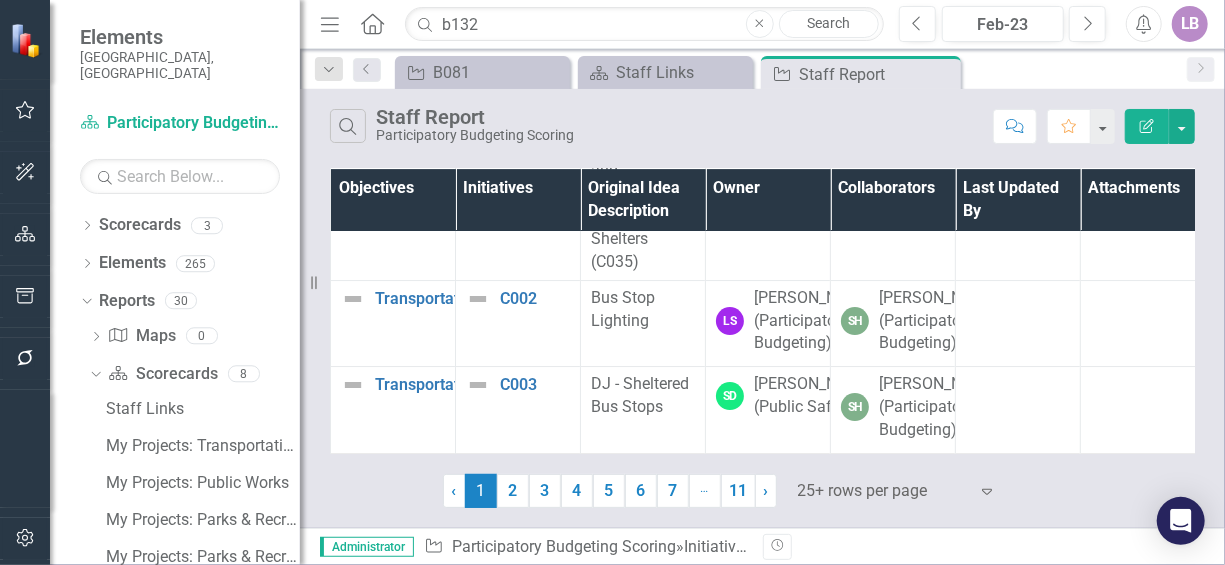 scroll, scrollTop: 3647, scrollLeft: 0, axis: vertical 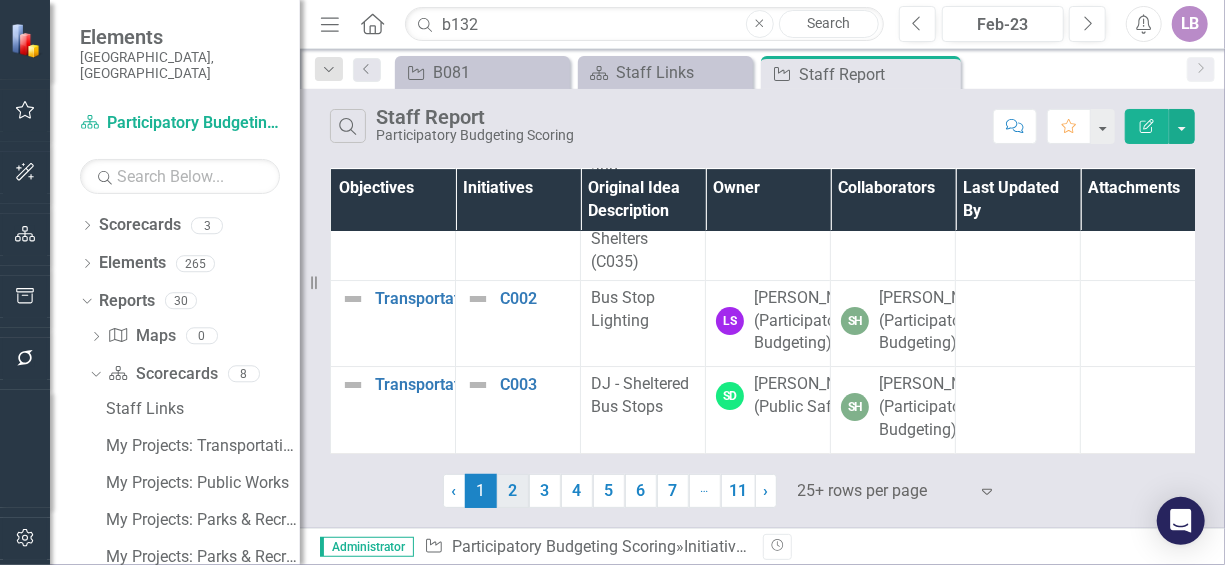 click on "2" at bounding box center (513, 491) 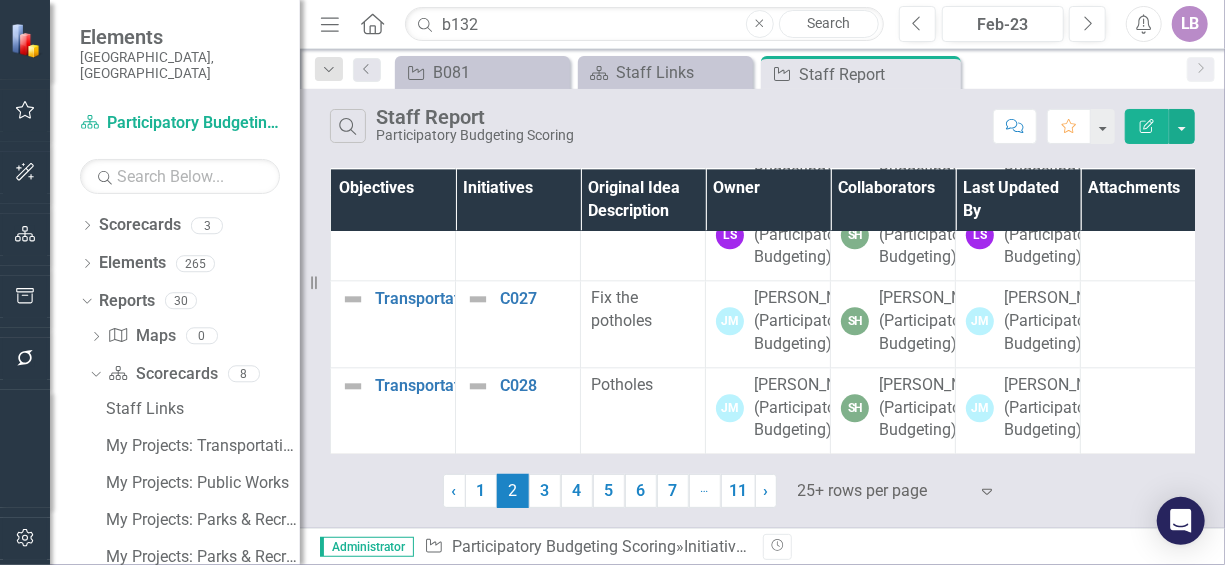 scroll, scrollTop: 3245, scrollLeft: 0, axis: vertical 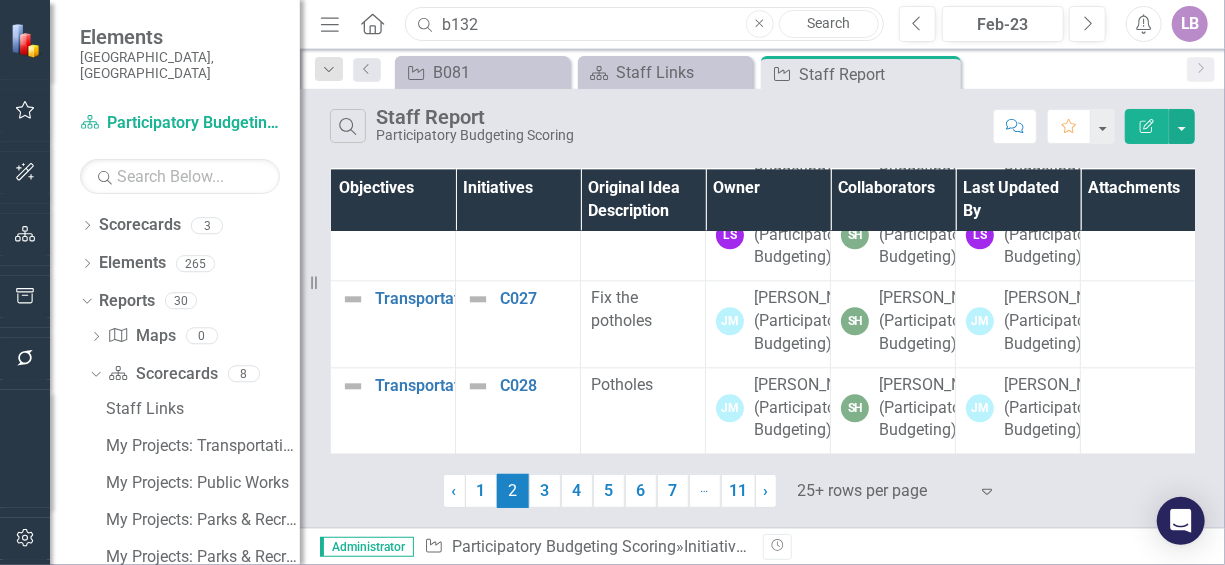click on "b132" at bounding box center [644, 24] 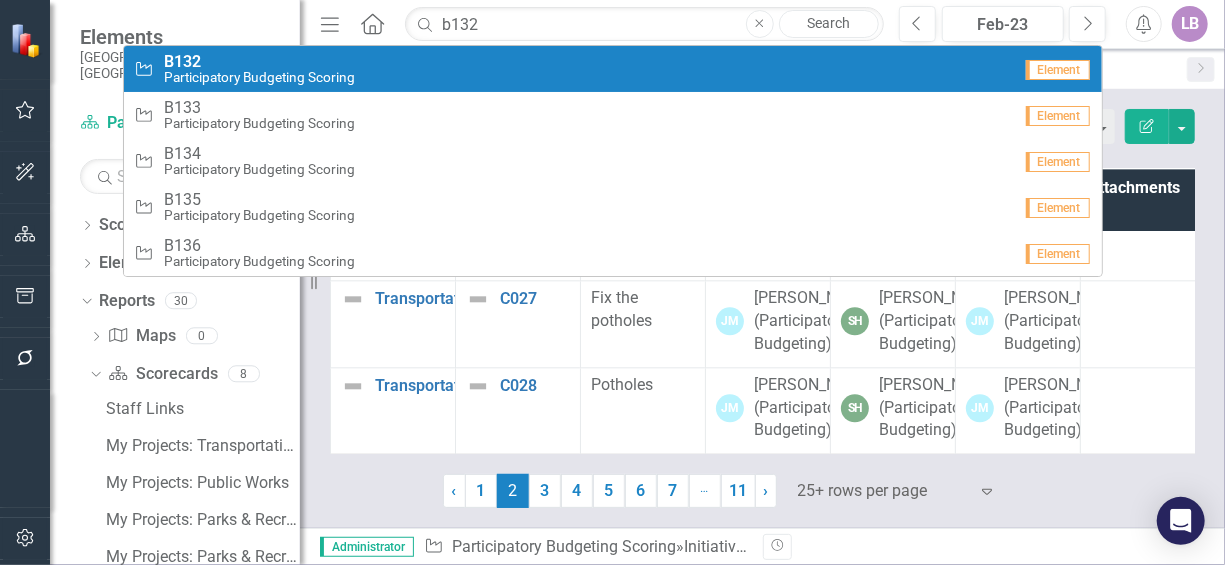 click on "Initiative B132 Participatory Budgeting Scoring" at bounding box center [572, 69] 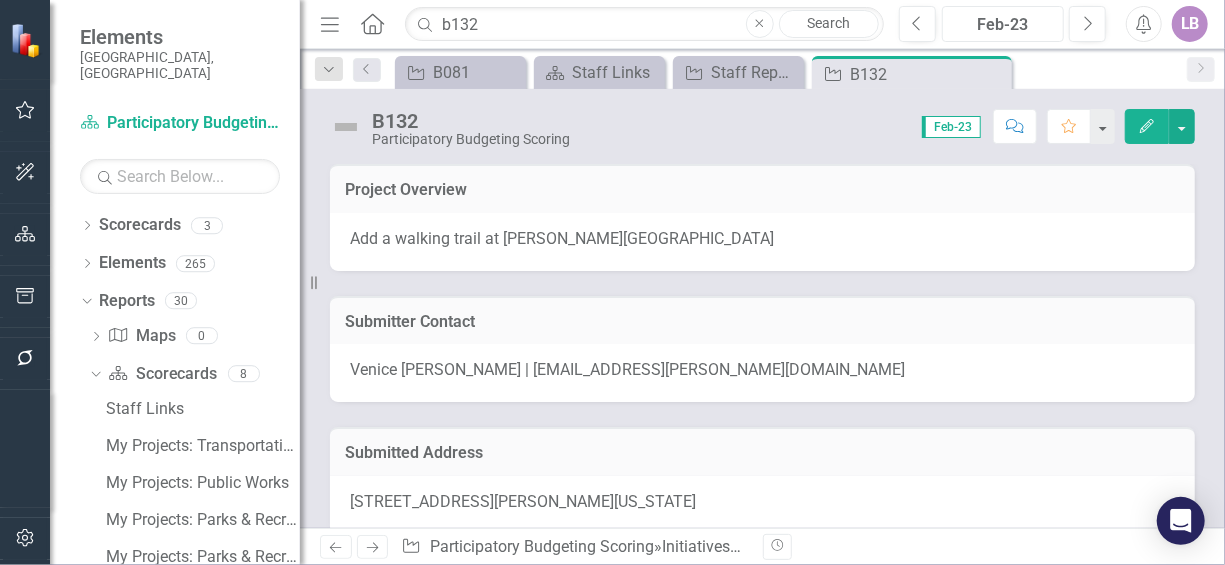 click on "Feb-23" at bounding box center [1003, 25] 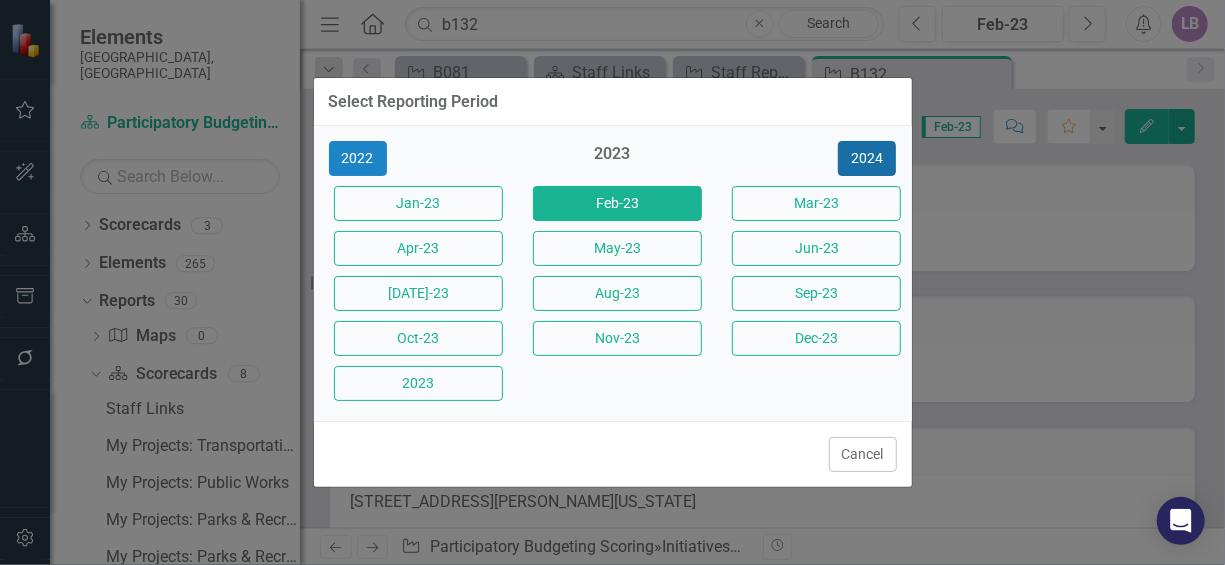 click on "2024" at bounding box center (867, 158) 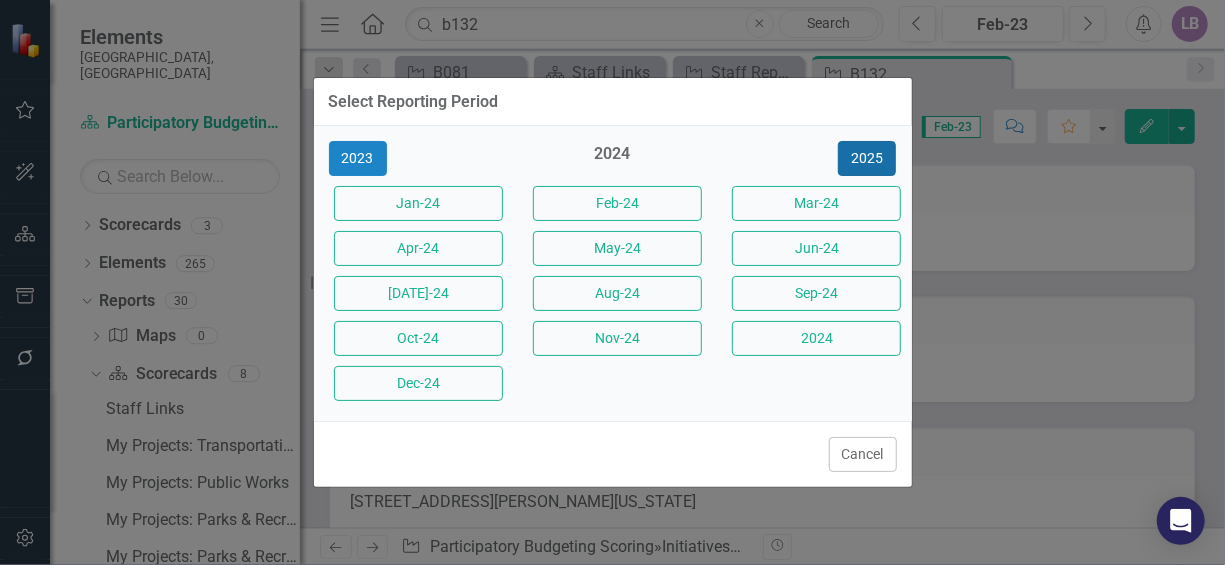 click on "2025" at bounding box center [867, 158] 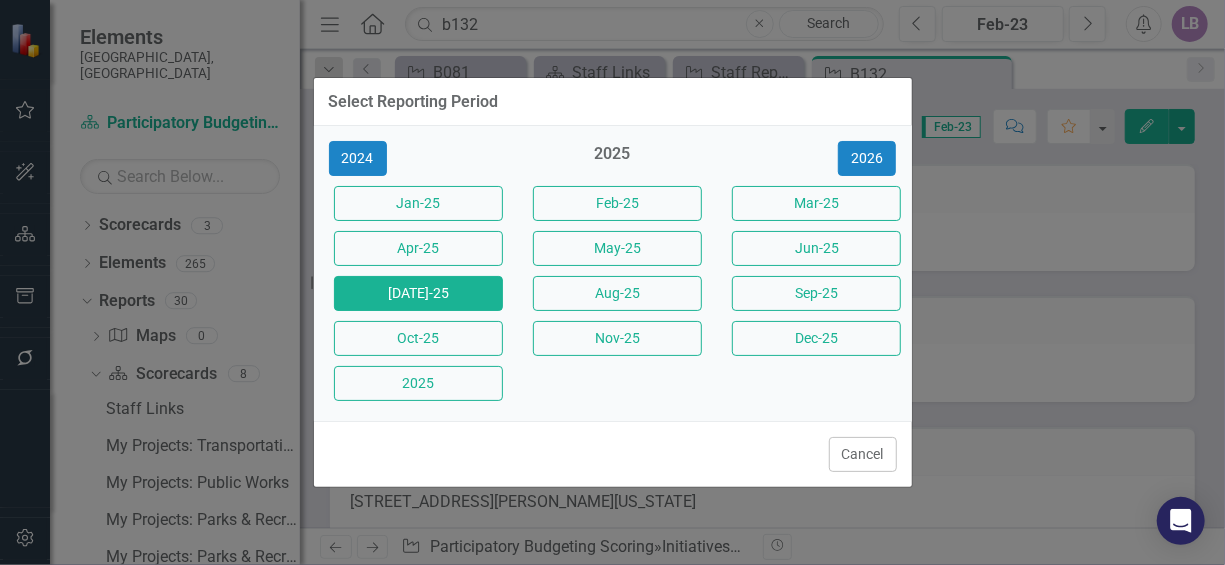 click on "[DATE]-25" at bounding box center (418, 293) 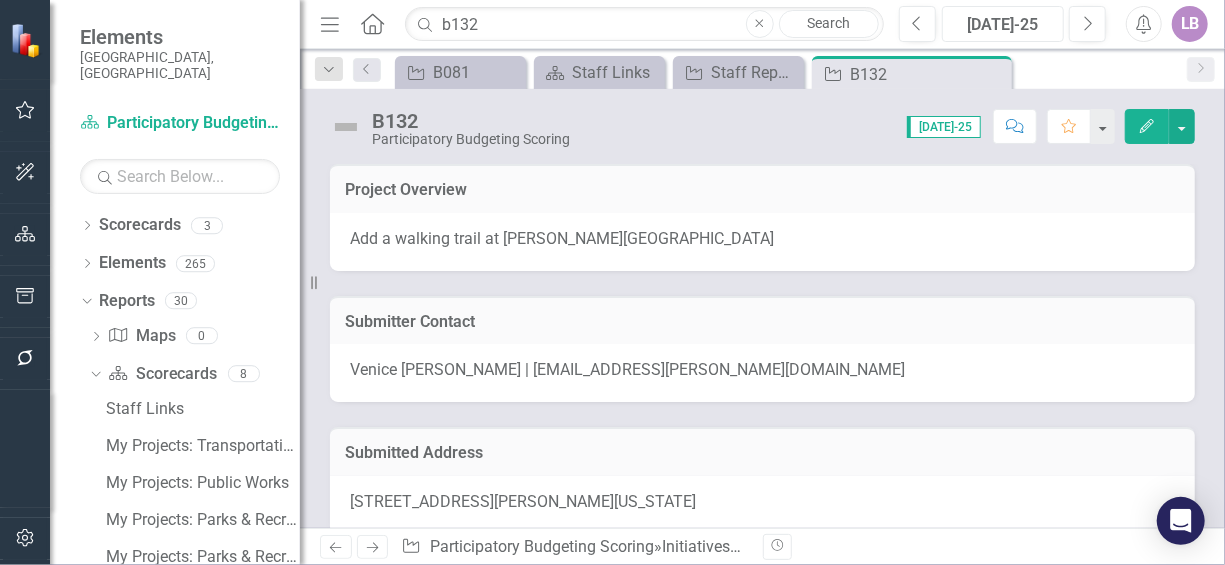 scroll, scrollTop: 100, scrollLeft: 0, axis: vertical 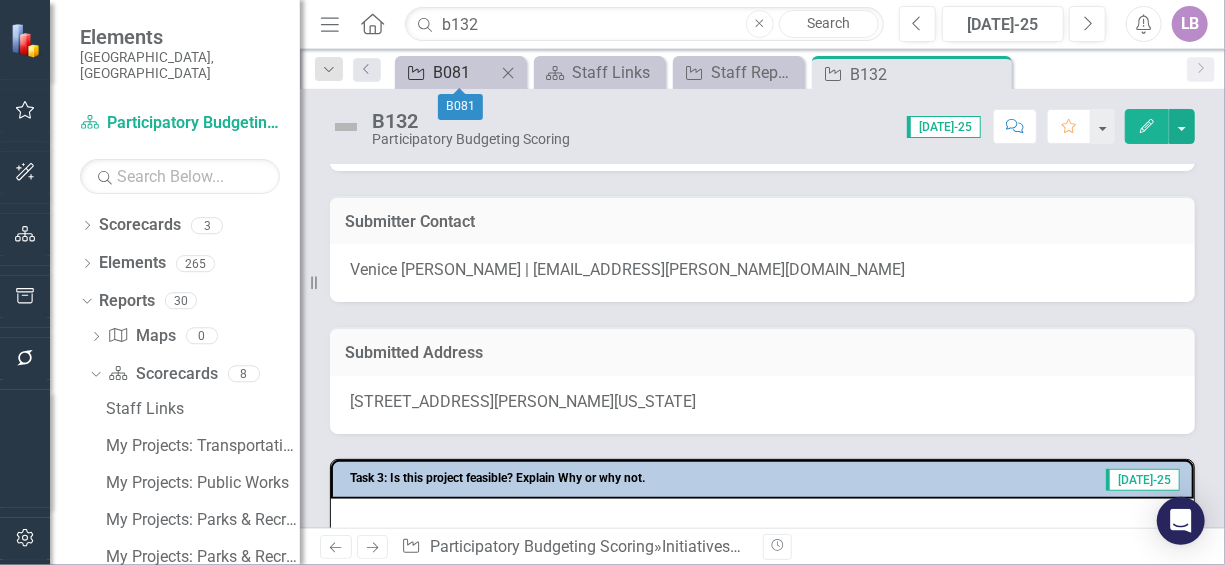 click on "B081" at bounding box center [464, 72] 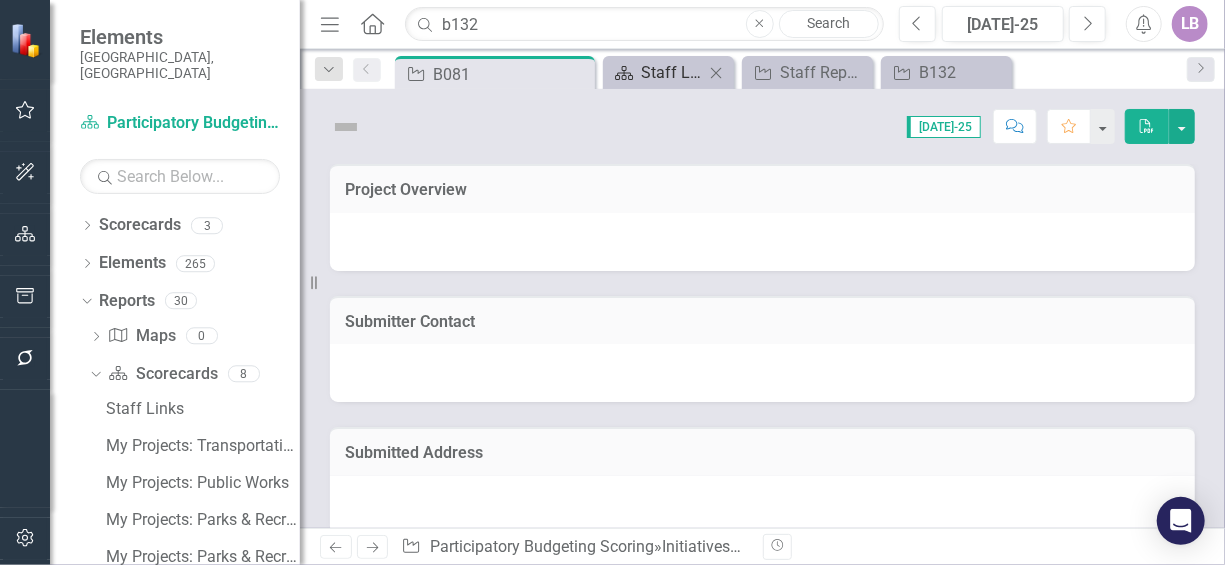 click on "Staff Links" at bounding box center [672, 72] 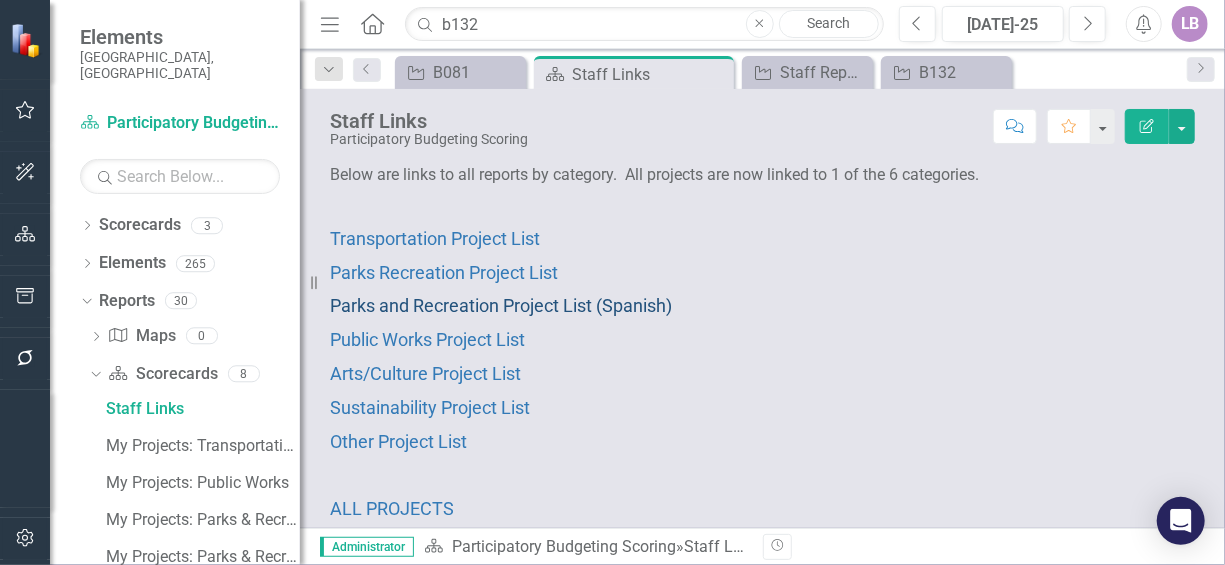 click on "Parks and Recreation Project List (Spanish)" at bounding box center [501, 305] 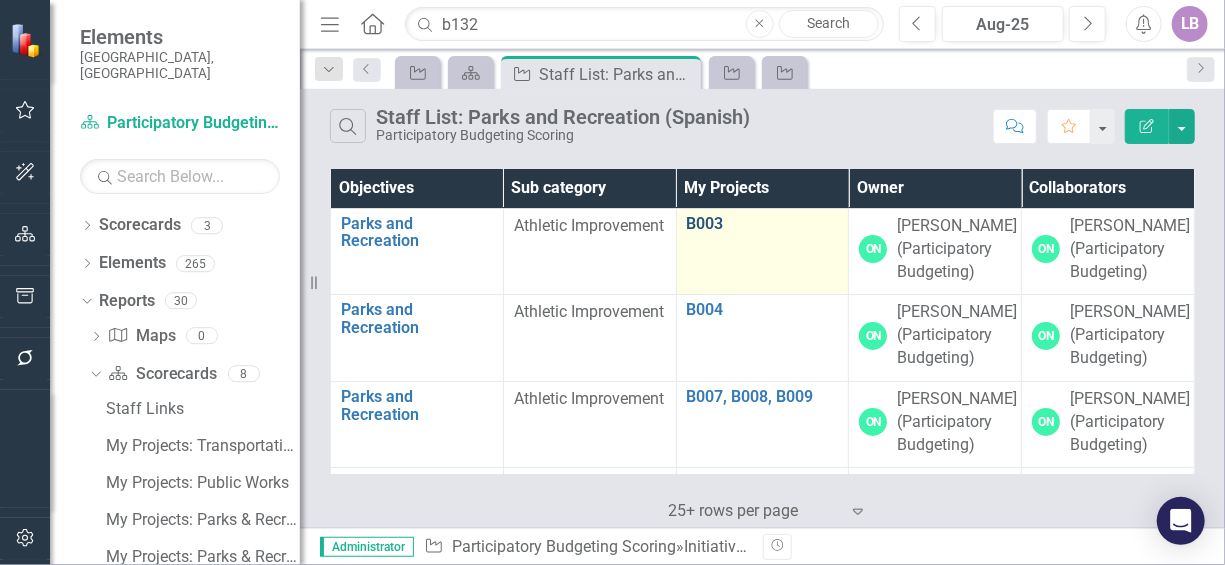 click on "B003" at bounding box center [763, 224] 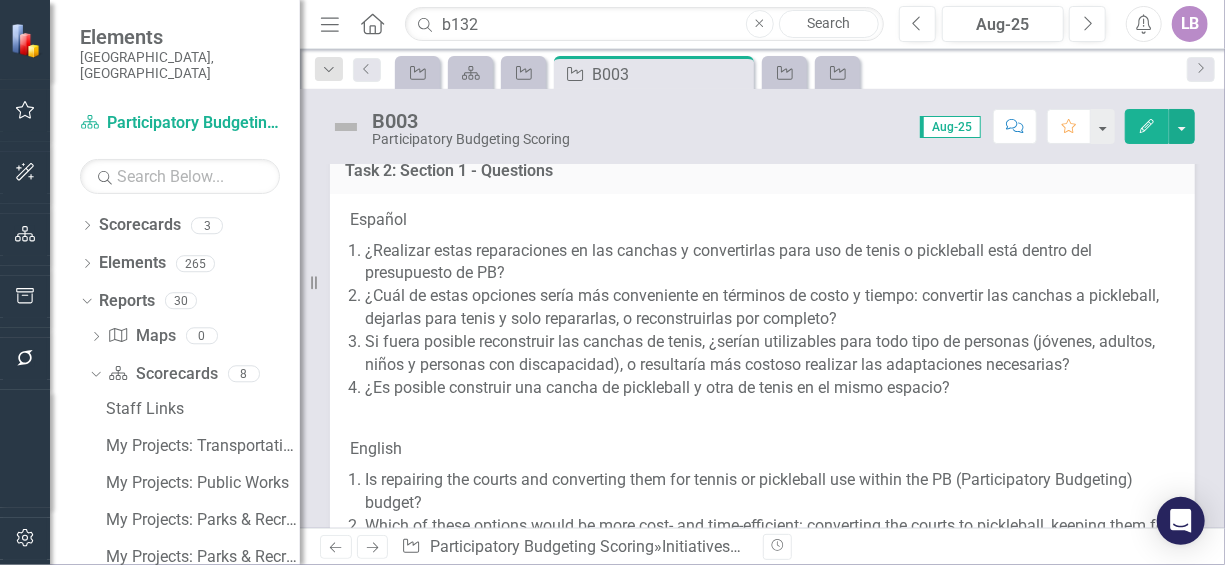 scroll, scrollTop: 1200, scrollLeft: 0, axis: vertical 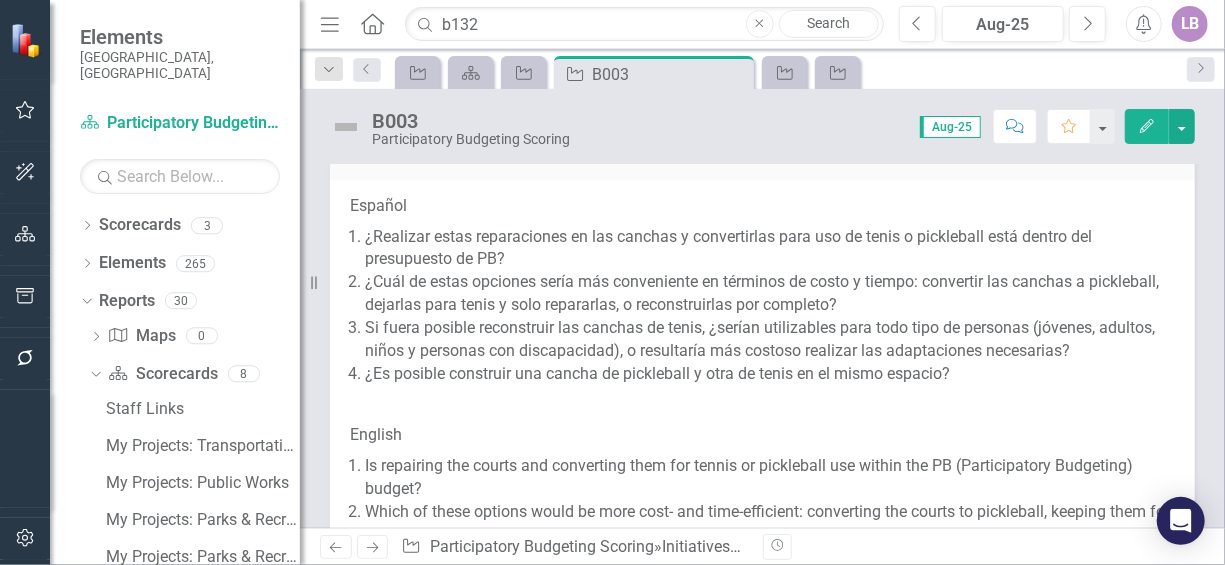 click on "¿Cuál de estas opciones sería más conveniente en términos de costo y tiempo: convertir las canchas a pickleball, dejarlas para tenis y solo repararlas, o reconstruirlas por completo?" at bounding box center [770, 294] 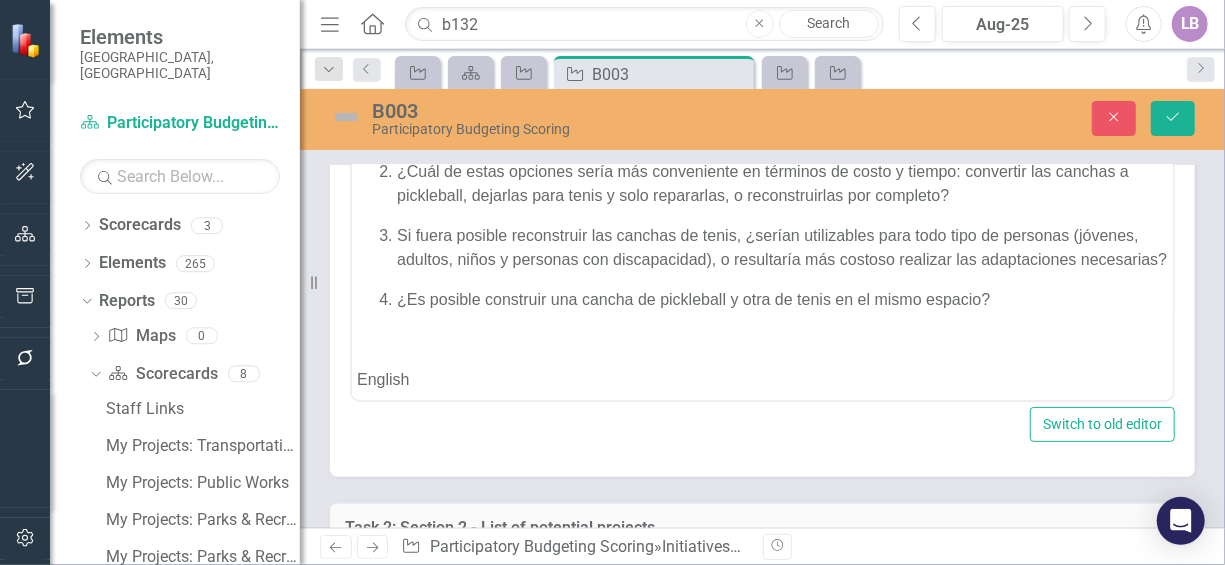 scroll, scrollTop: 1400, scrollLeft: 0, axis: vertical 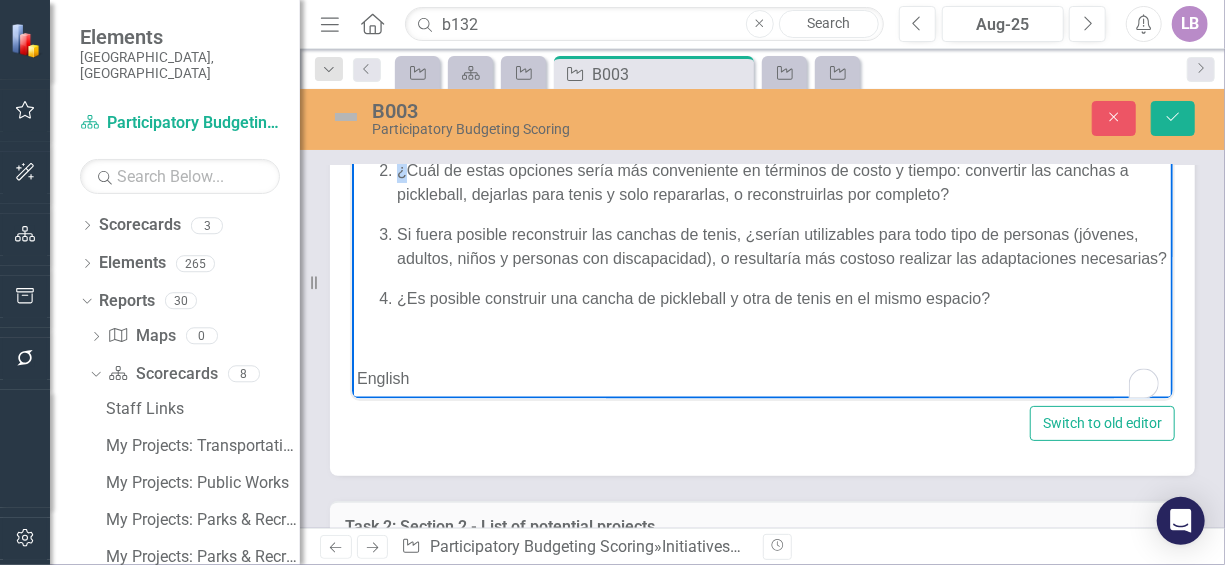 click on "¿Cuál de estas opciones sería más conveniente en términos de costo y tiempo: convertir las canchas a pickleball, dejarlas para tenis y solo repararlas, o reconstruirlas por completo?" at bounding box center (781, 183) 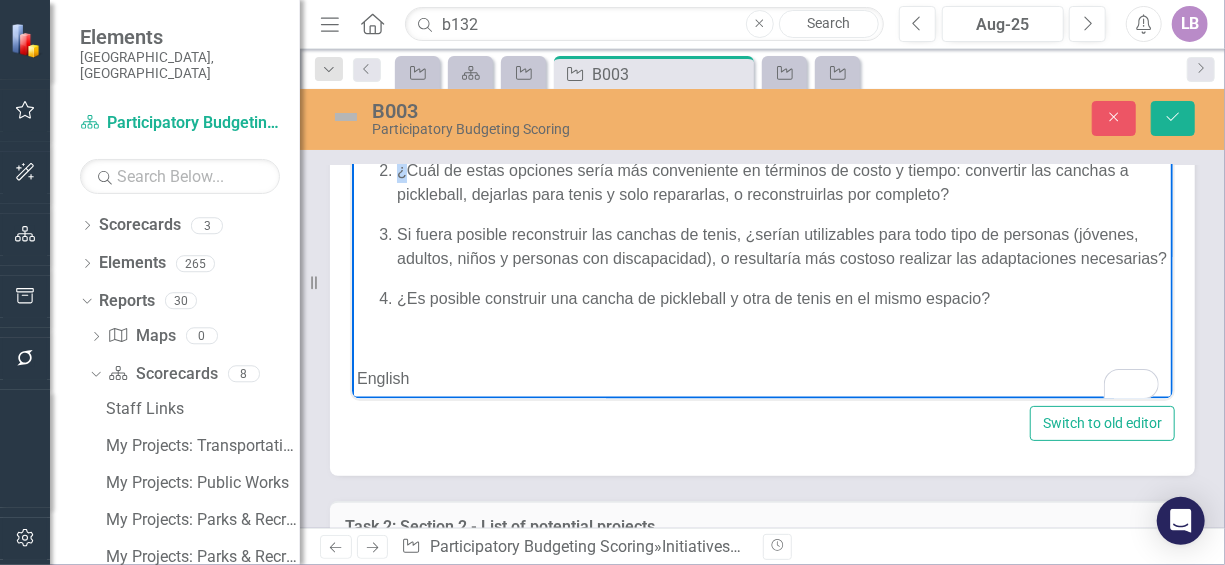copy on "¿" 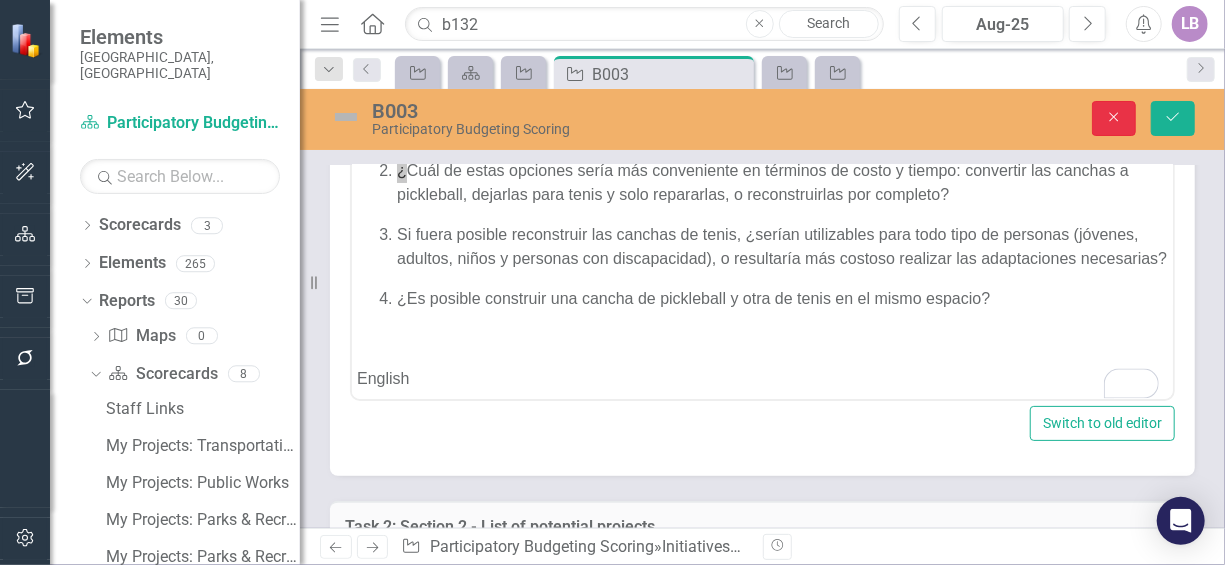 click on "Close" at bounding box center [1114, 118] 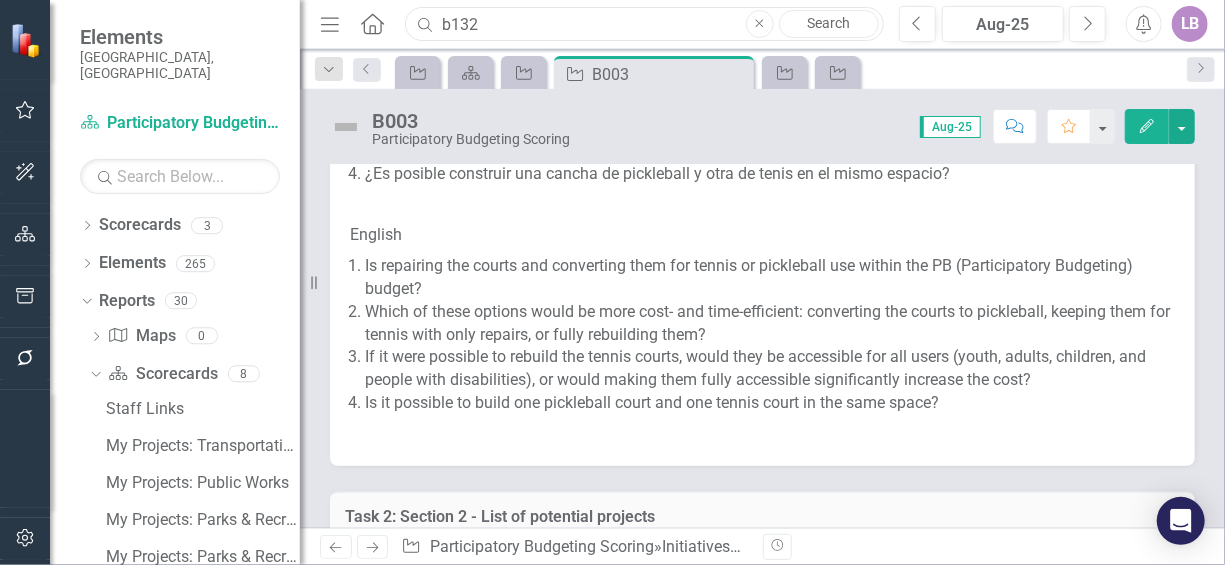 drag, startPoint x: 484, startPoint y: 27, endPoint x: 452, endPoint y: 13, distance: 34.928497 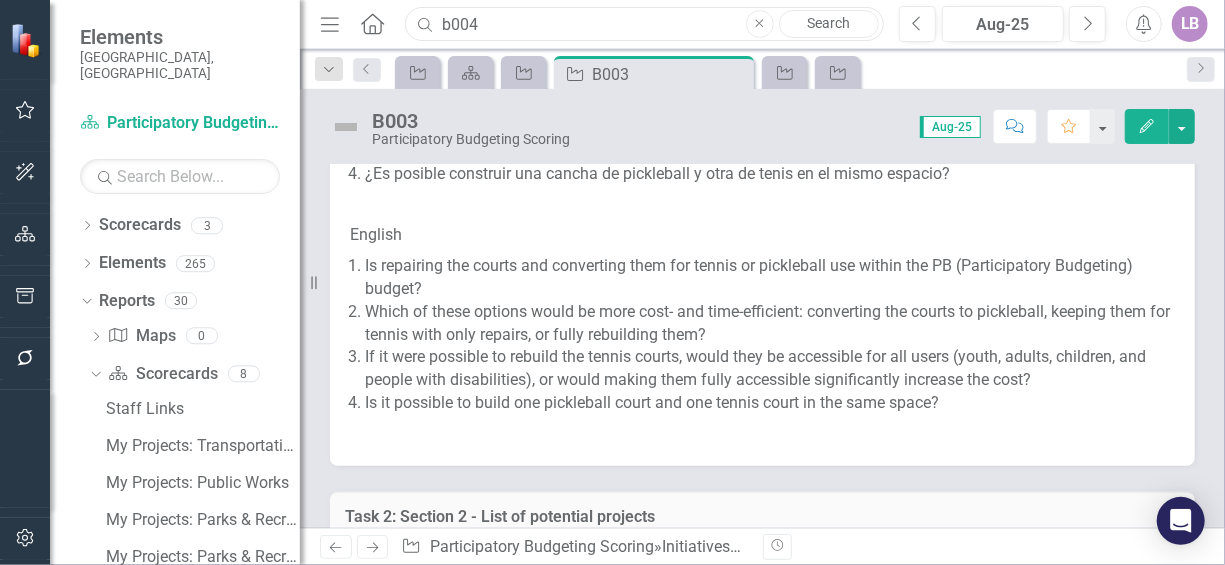 click on "b004" at bounding box center [644, 24] 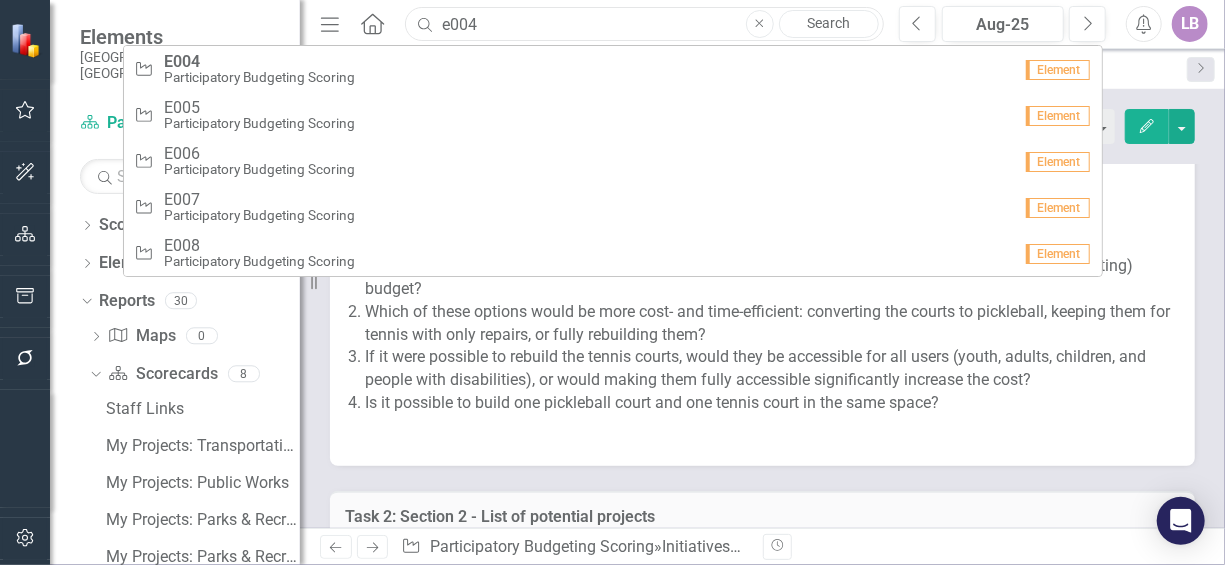 click on "e004" at bounding box center [644, 24] 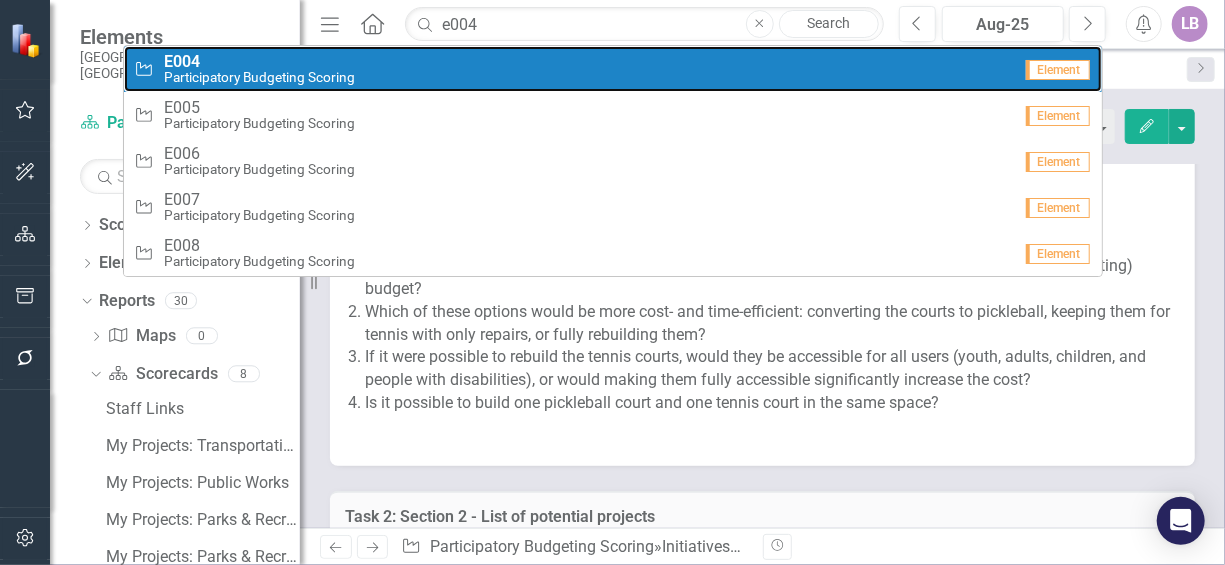 click on "Initiative E004 Participatory Budgeting Scoring" at bounding box center [572, 69] 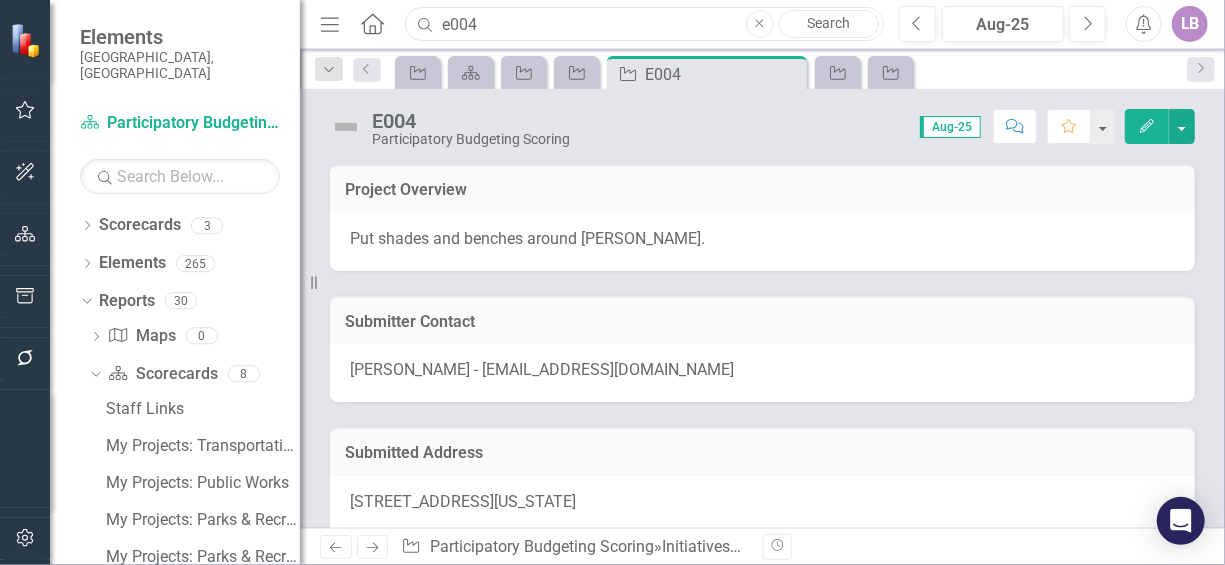 click on "e004" at bounding box center (644, 24) 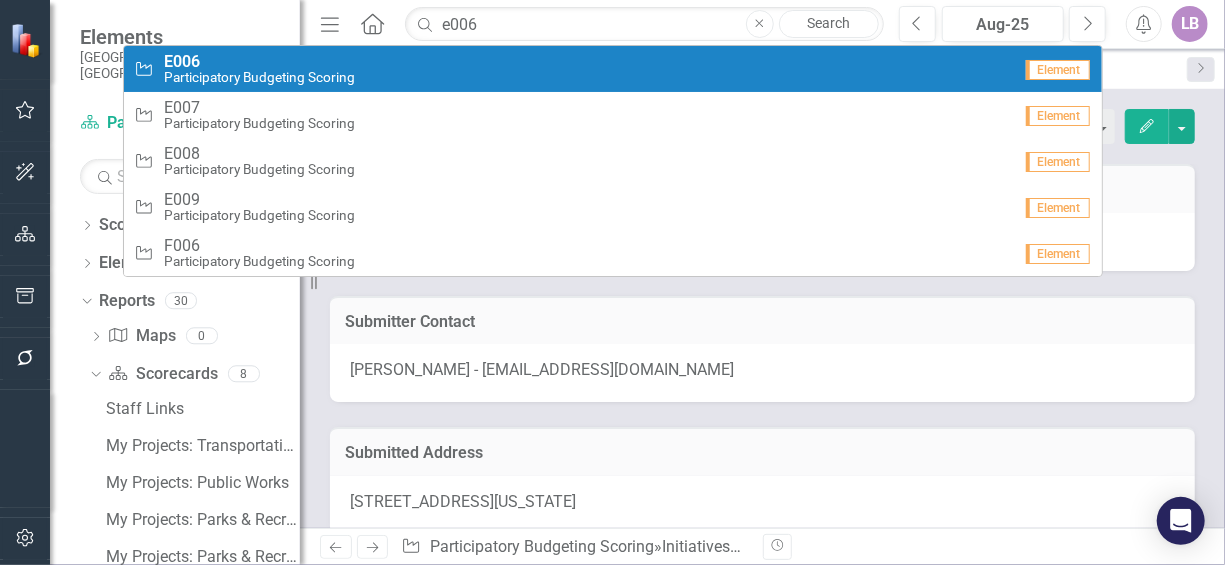 click on "Initiative E006 Participatory Budgeting Scoring" at bounding box center (572, 69) 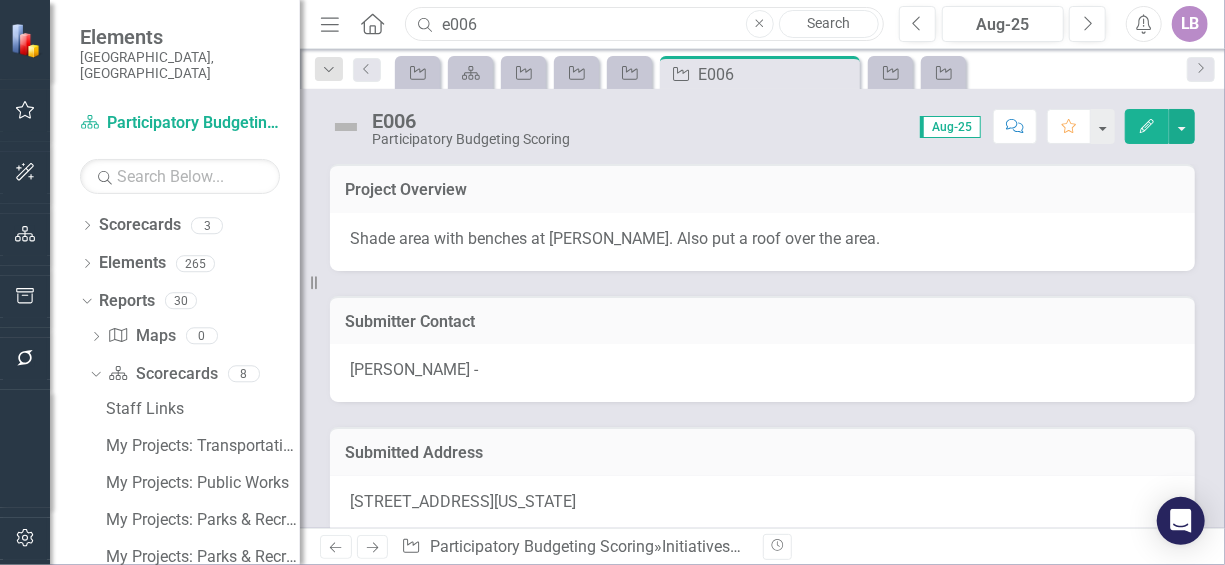 drag, startPoint x: 488, startPoint y: 17, endPoint x: 472, endPoint y: 25, distance: 17.888544 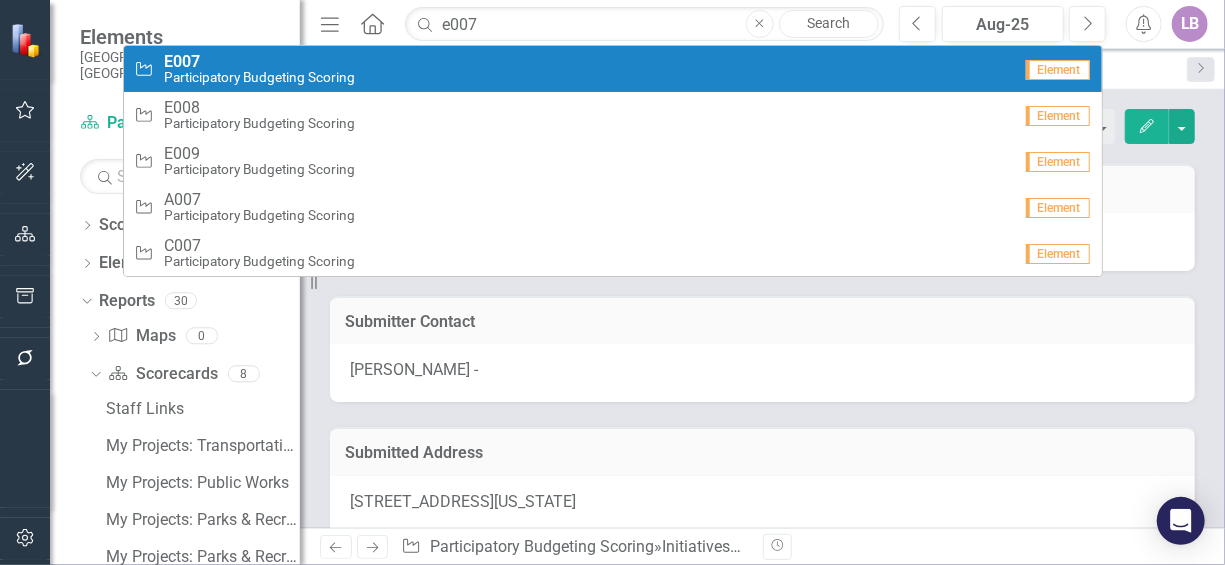 click on "Initiative E007 Participatory Budgeting Scoring" at bounding box center [572, 69] 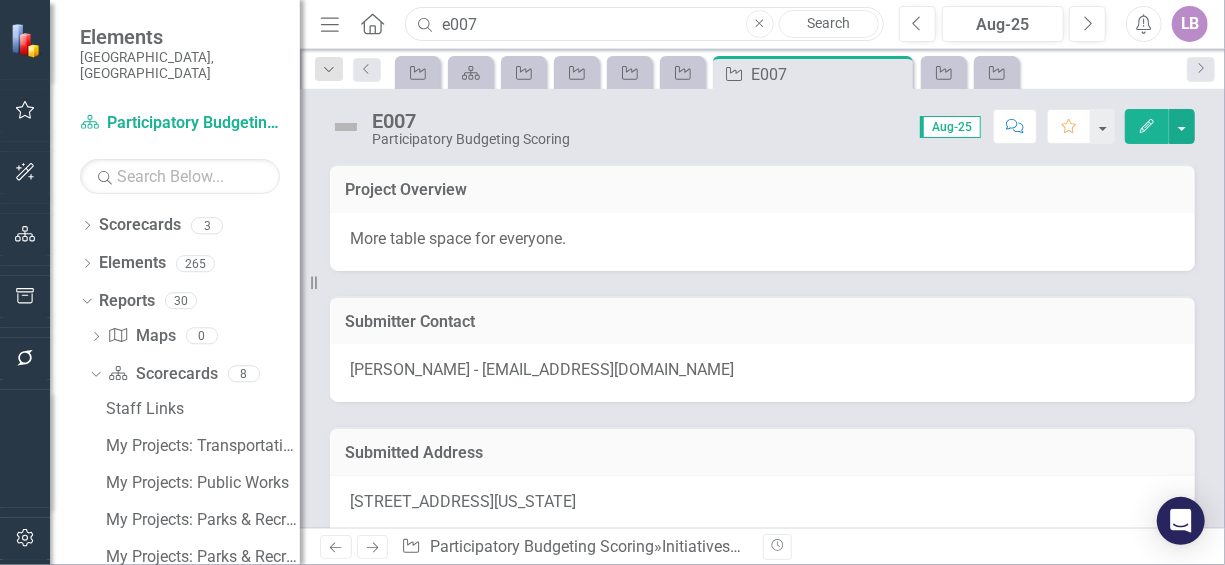 drag, startPoint x: 475, startPoint y: 19, endPoint x: 460, endPoint y: 26, distance: 16.552946 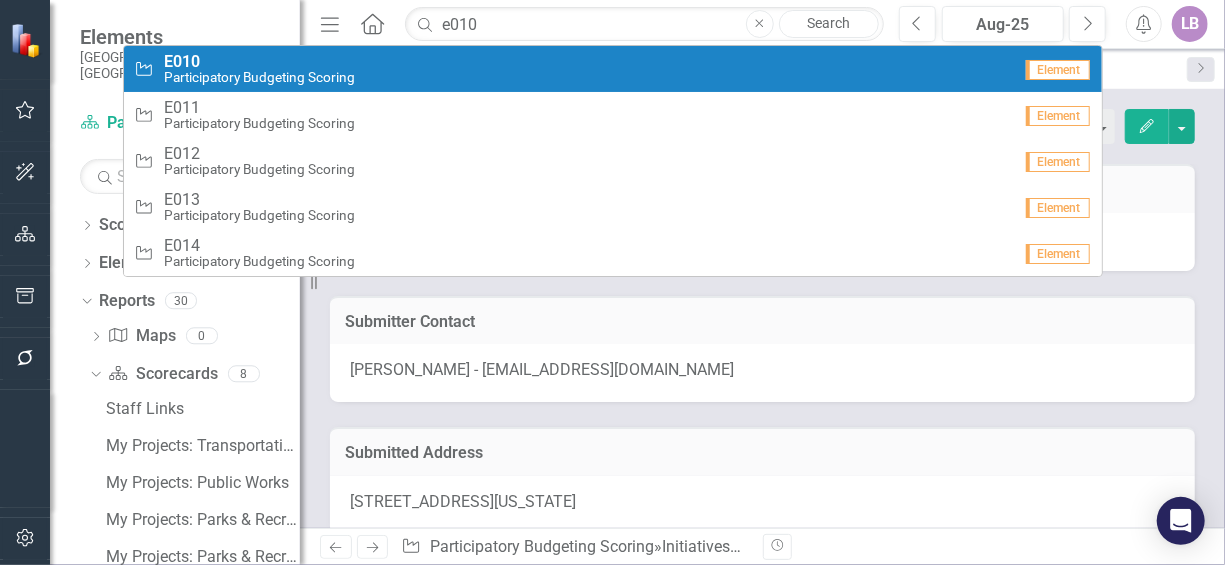 click on "Initiative E010 Participatory Budgeting Scoring" at bounding box center (572, 69) 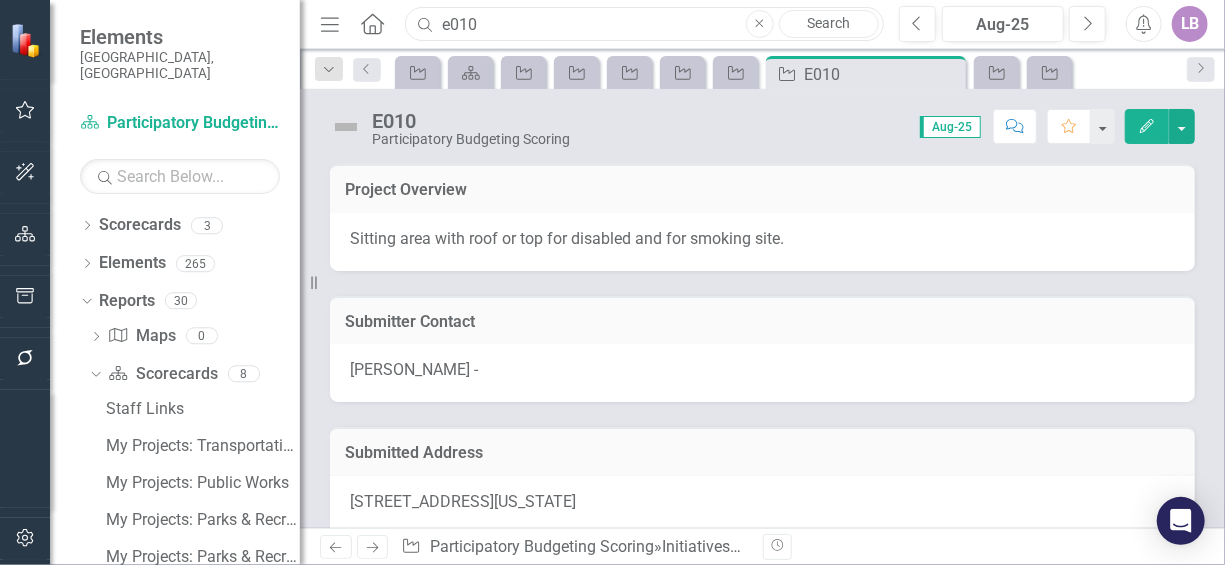 click on "e010" at bounding box center (644, 24) 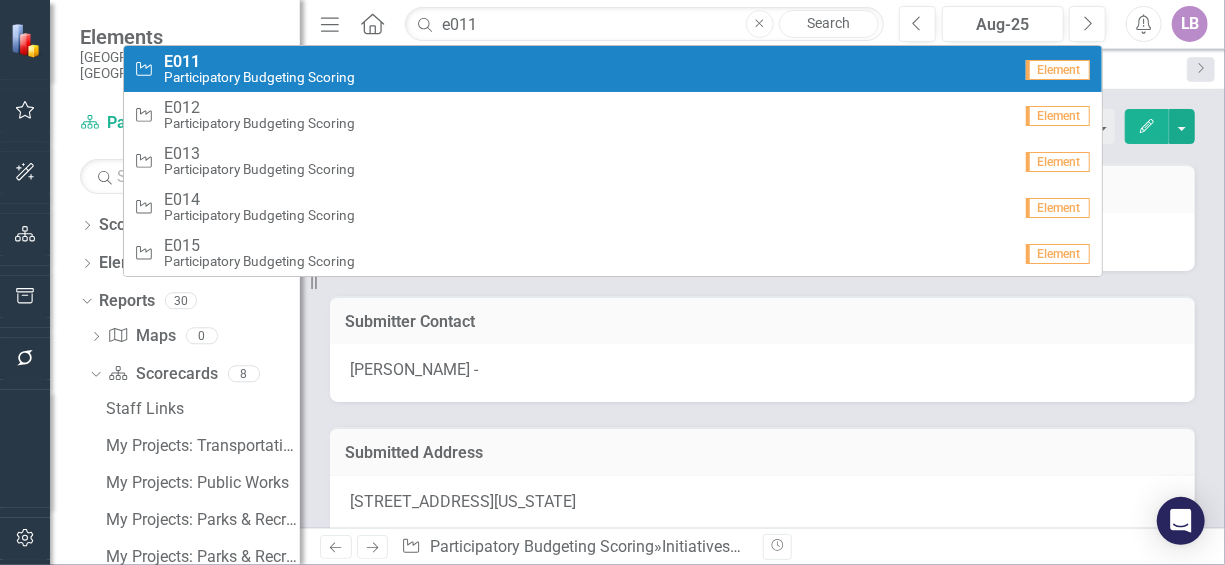 click on "Initiative E011 Participatory Budgeting Scoring" at bounding box center [572, 69] 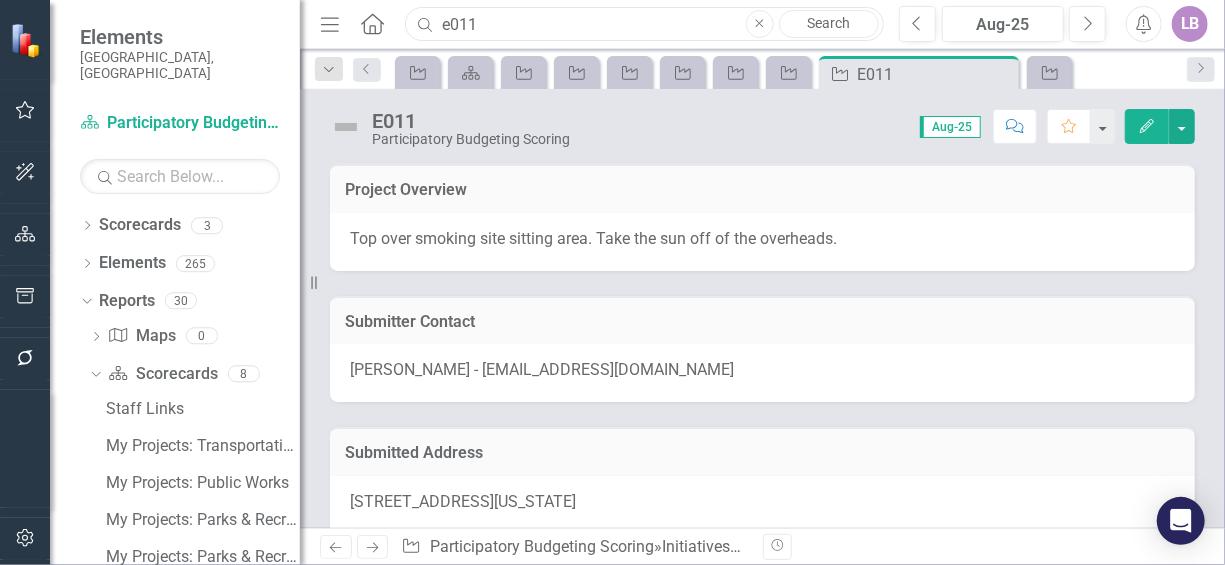 drag, startPoint x: 482, startPoint y: 23, endPoint x: 471, endPoint y: 25, distance: 11.18034 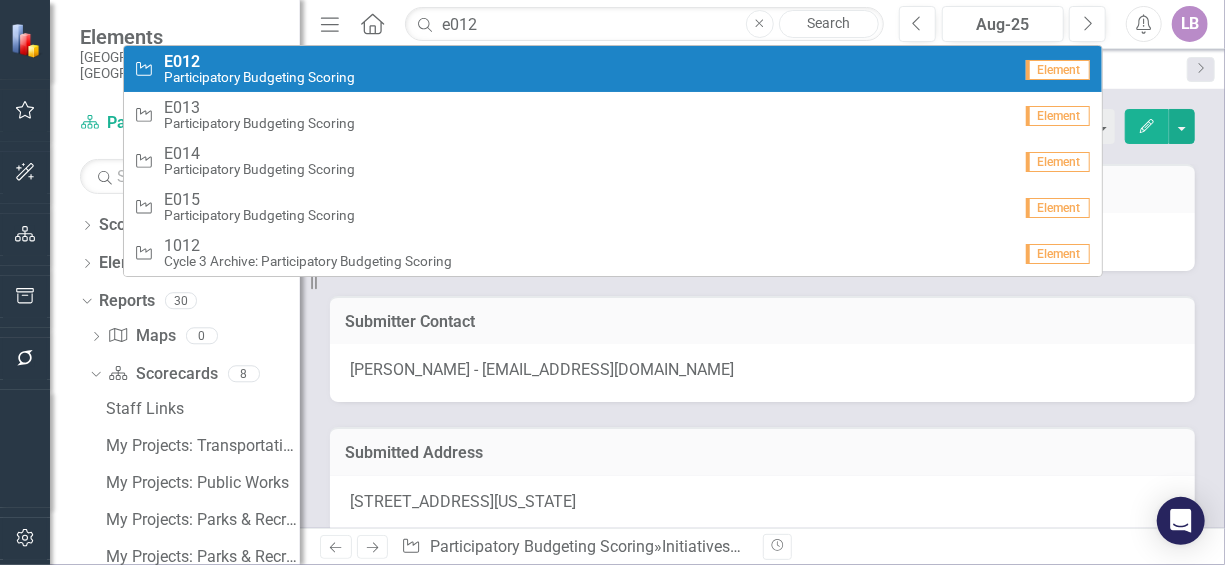 click on "Initiative E012 Participatory Budgeting Scoring" at bounding box center [572, 69] 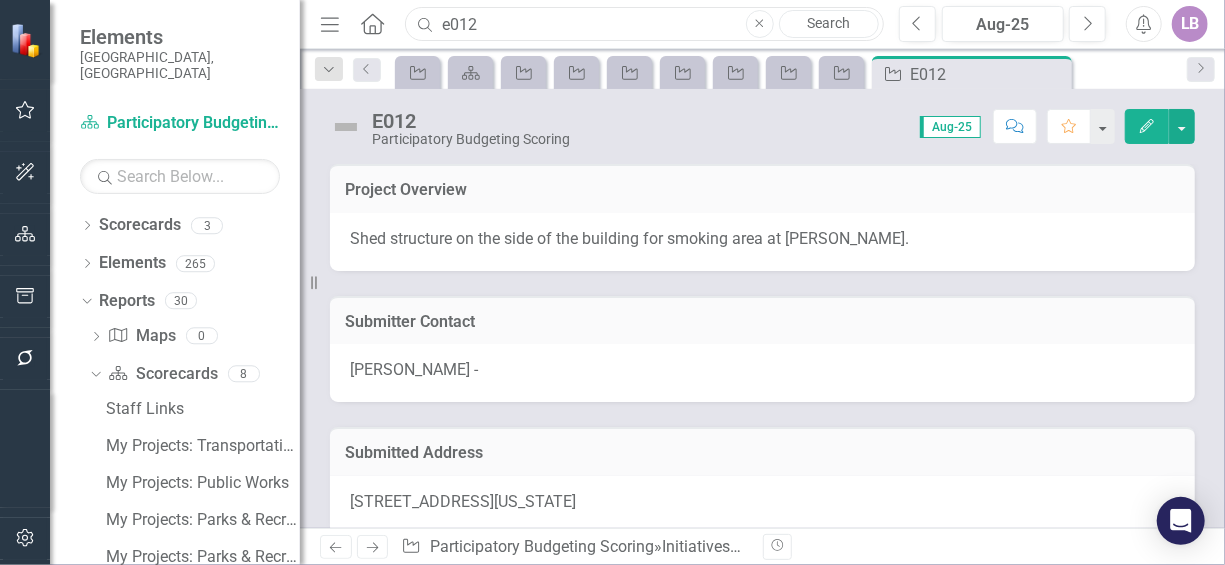 drag, startPoint x: 503, startPoint y: 23, endPoint x: 462, endPoint y: 27, distance: 41.19466 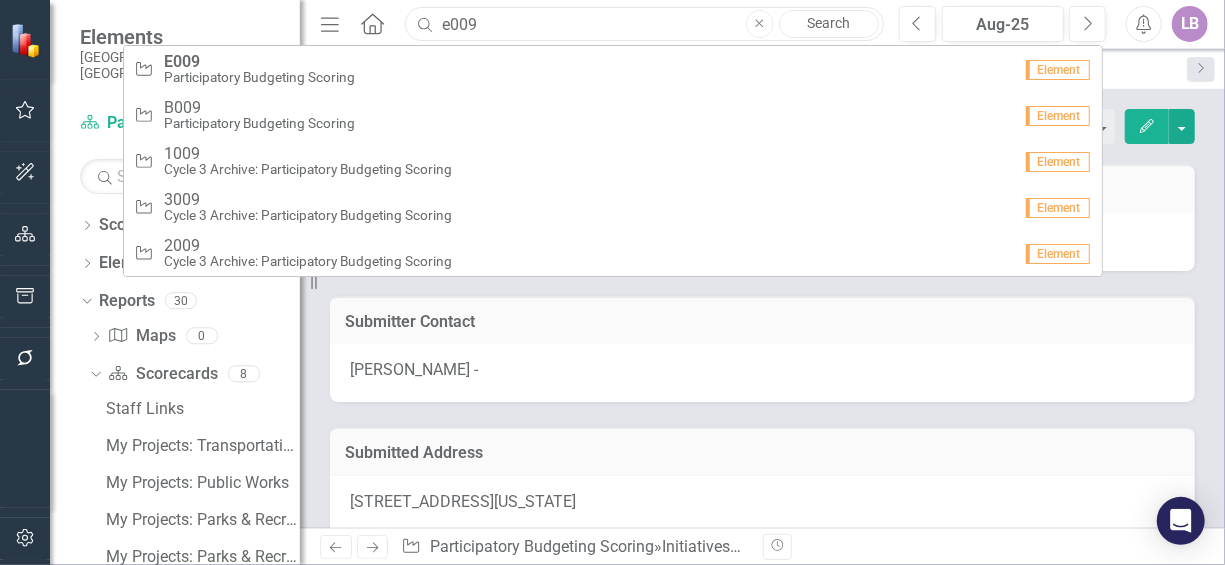 type on "e009" 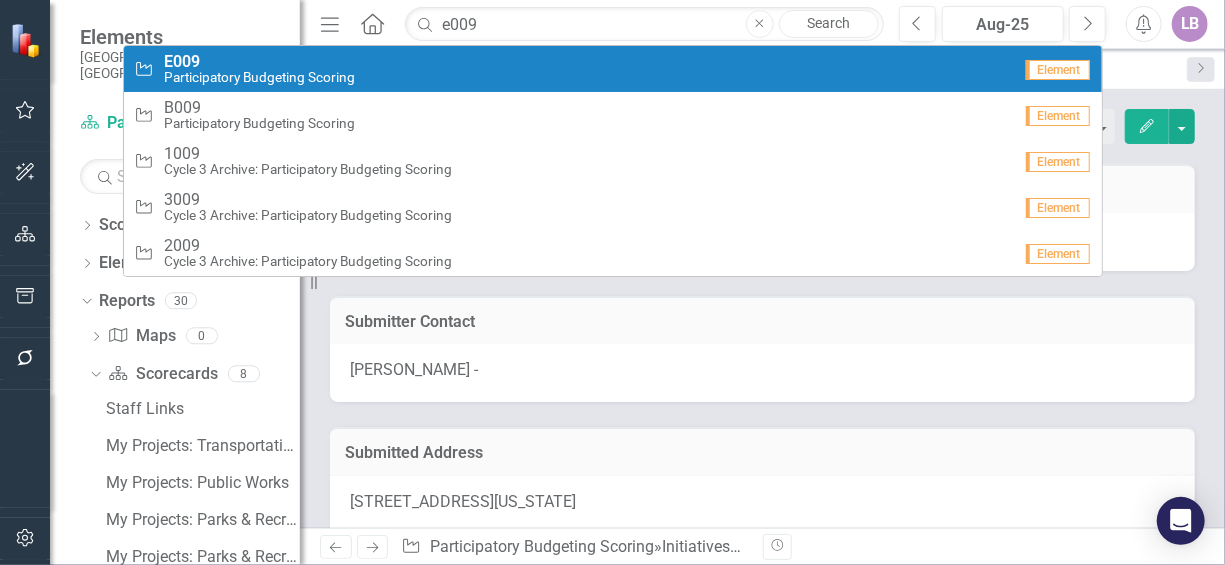 click on "Initiative E009 Participatory Budgeting Scoring" at bounding box center (572, 69) 